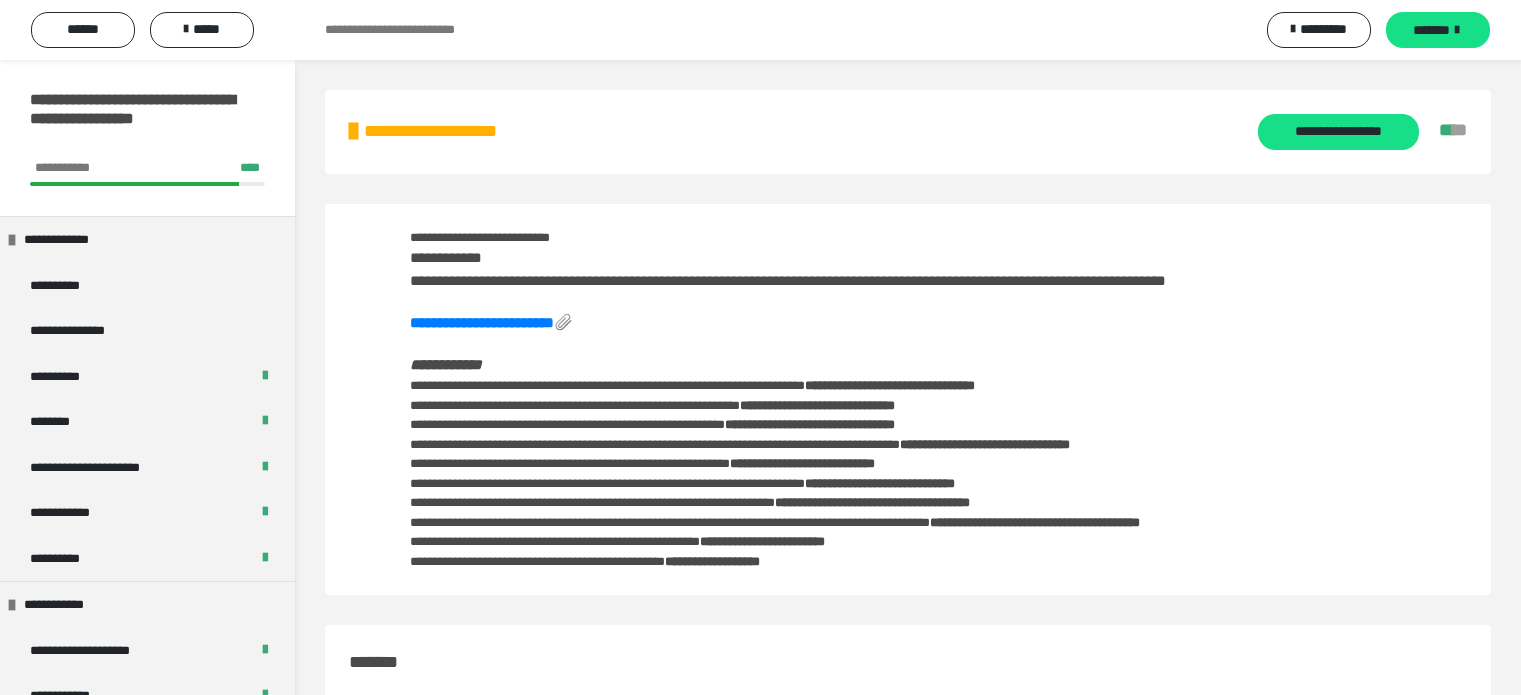 scroll, scrollTop: 192, scrollLeft: 0, axis: vertical 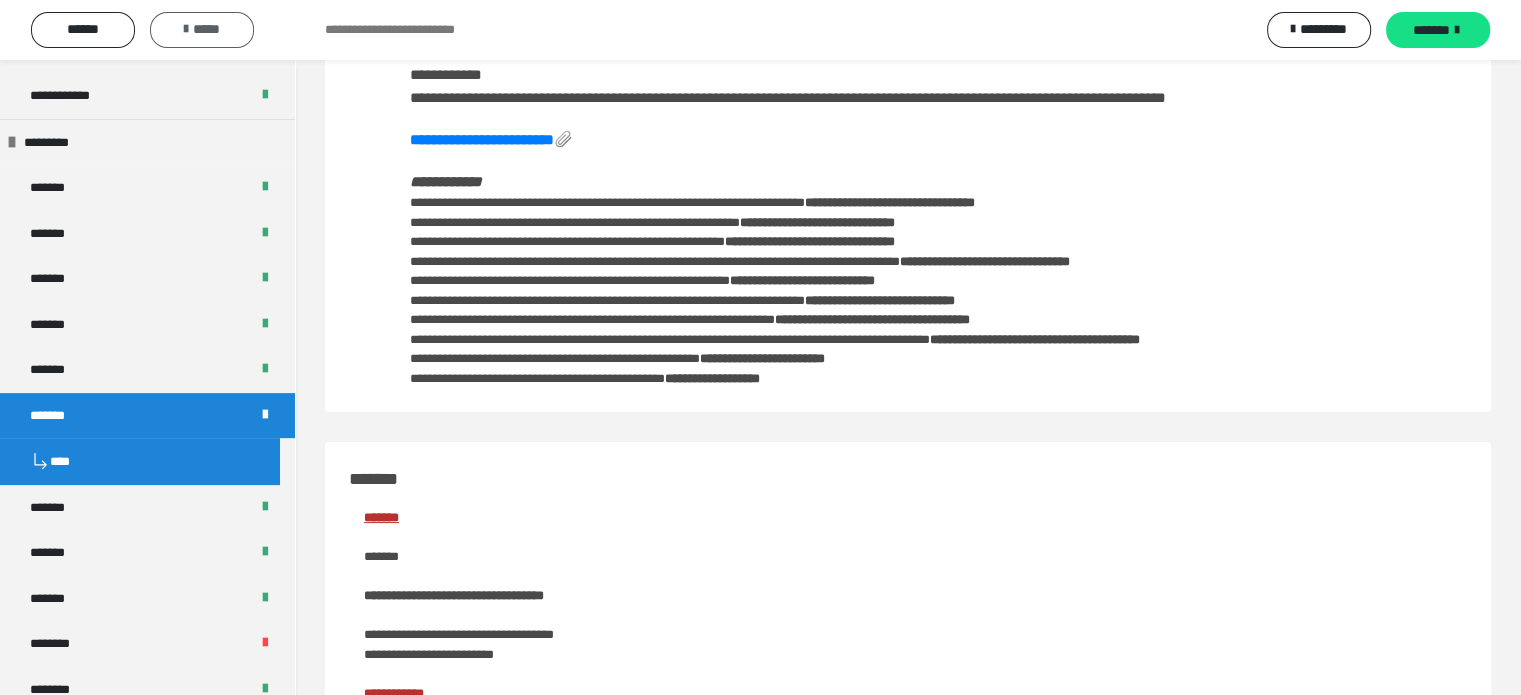click on "*****" at bounding box center (202, 29) 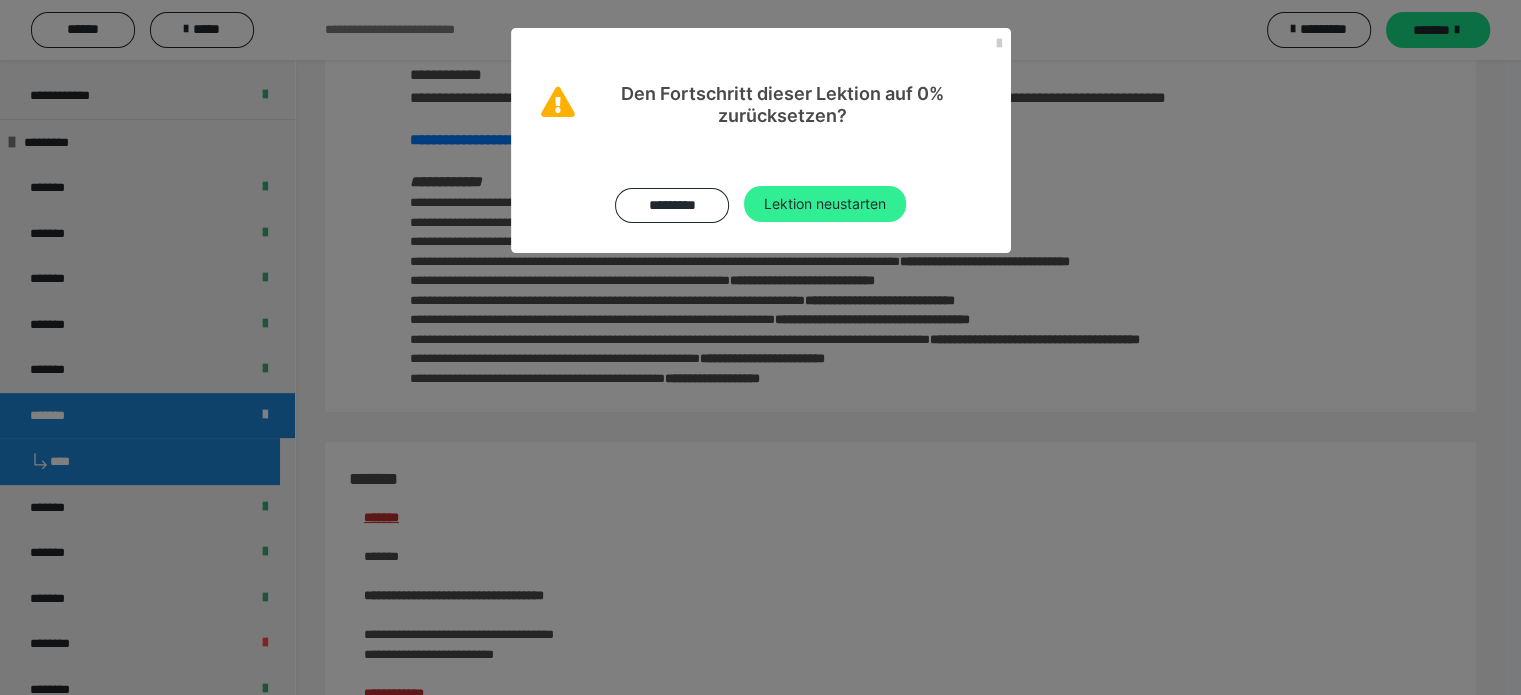 click on "Lektion neustarten" at bounding box center [825, 204] 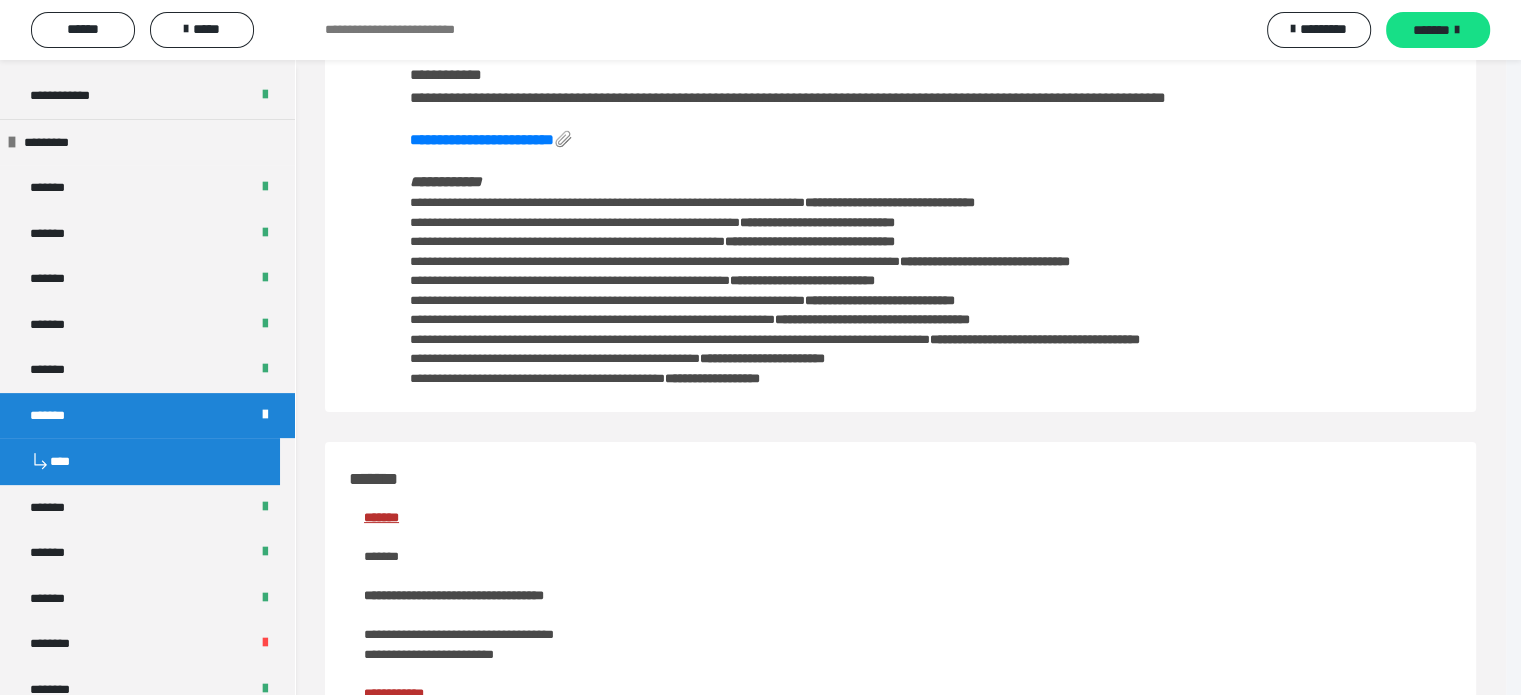 scroll, scrollTop: 0, scrollLeft: 0, axis: both 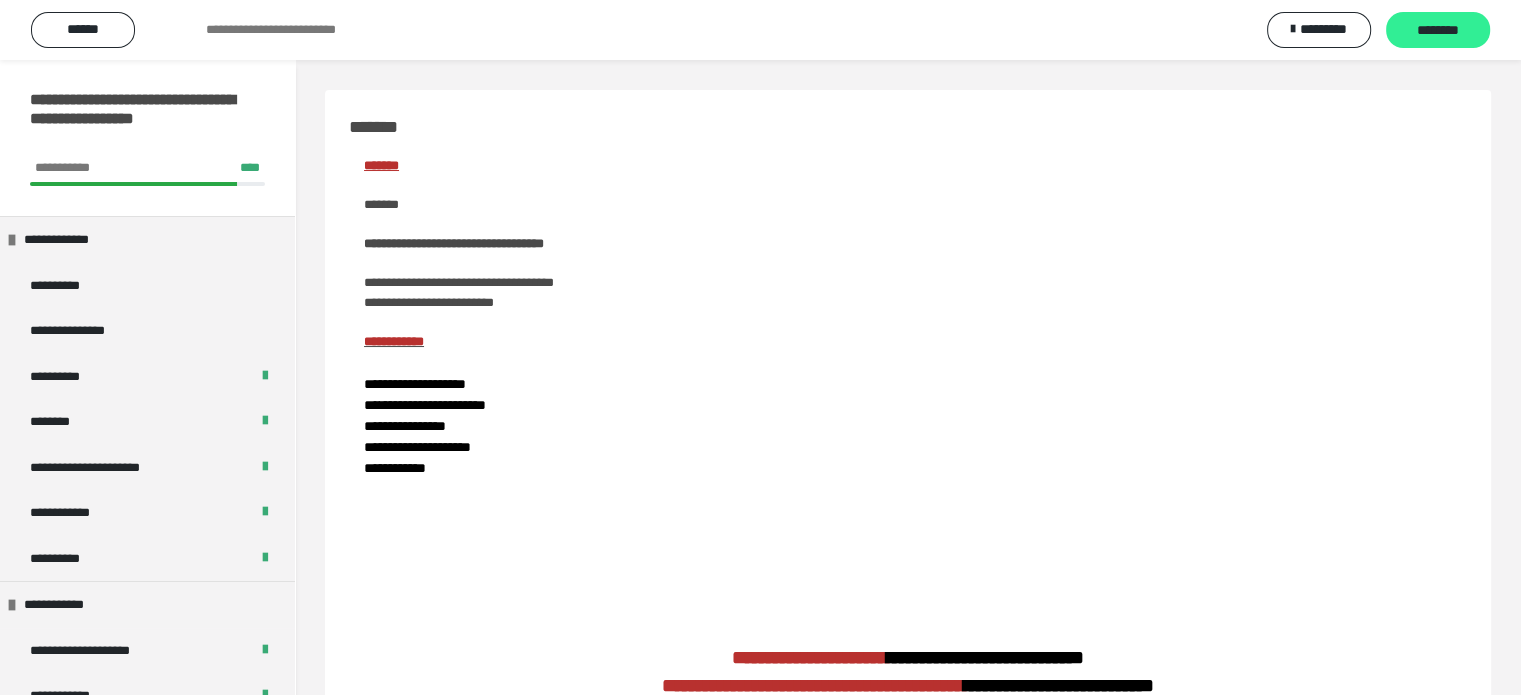 click on "********" at bounding box center [1438, 31] 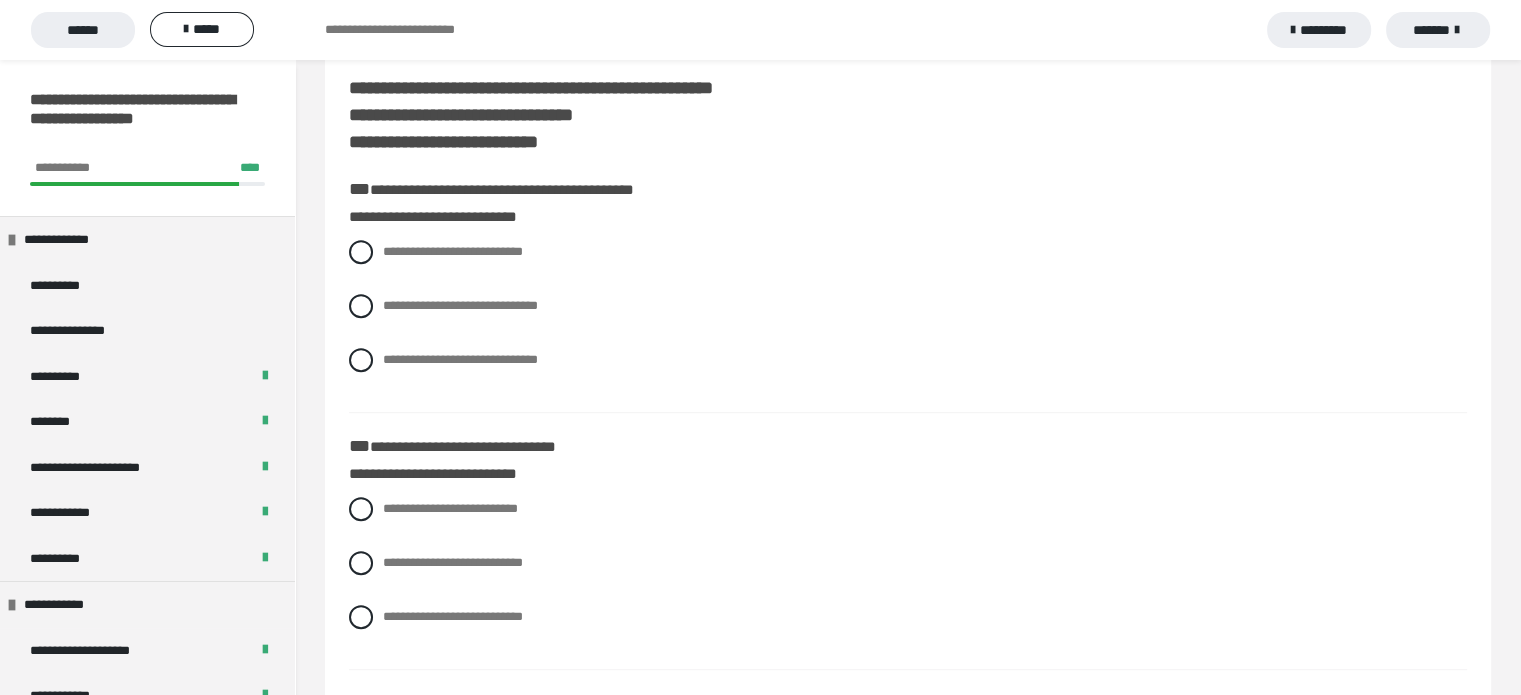 scroll, scrollTop: 875, scrollLeft: 0, axis: vertical 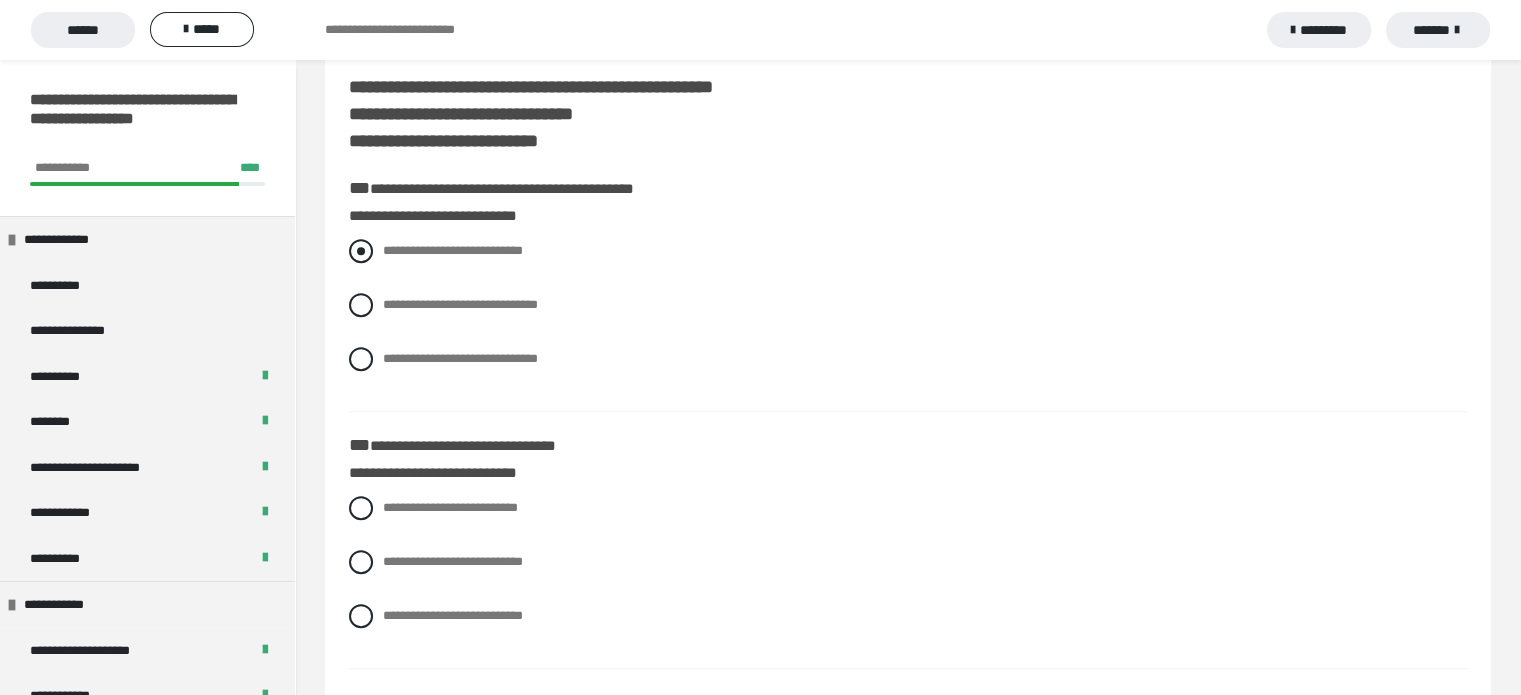 click at bounding box center [361, 251] 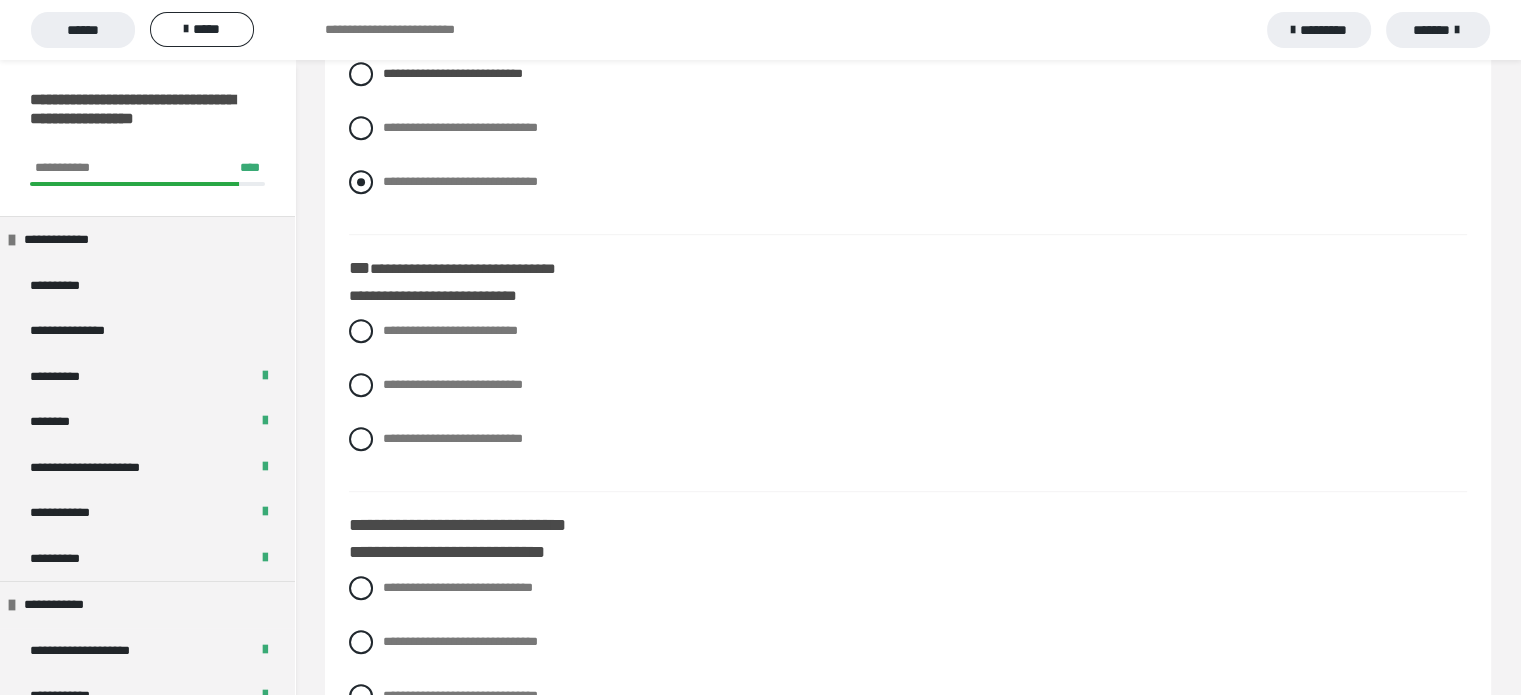scroll, scrollTop: 1054, scrollLeft: 0, axis: vertical 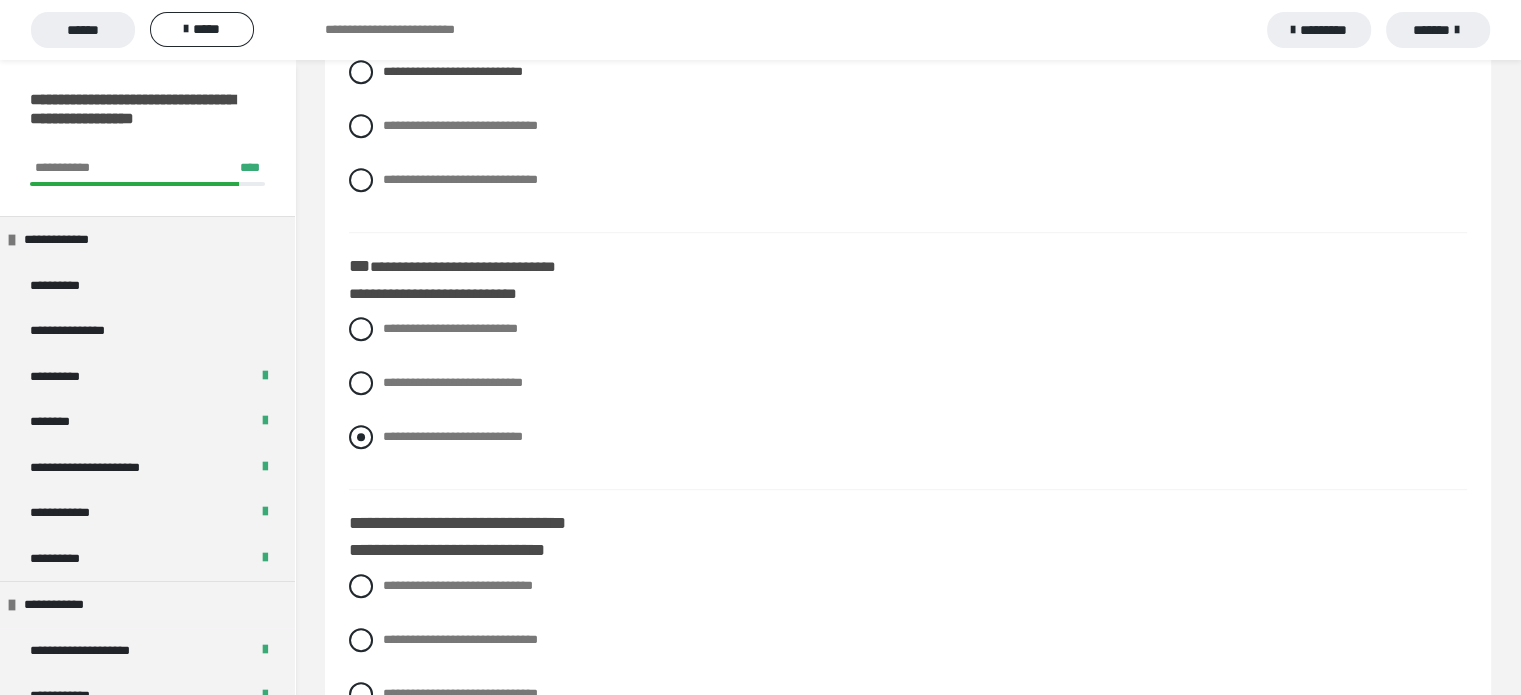click at bounding box center (361, 437) 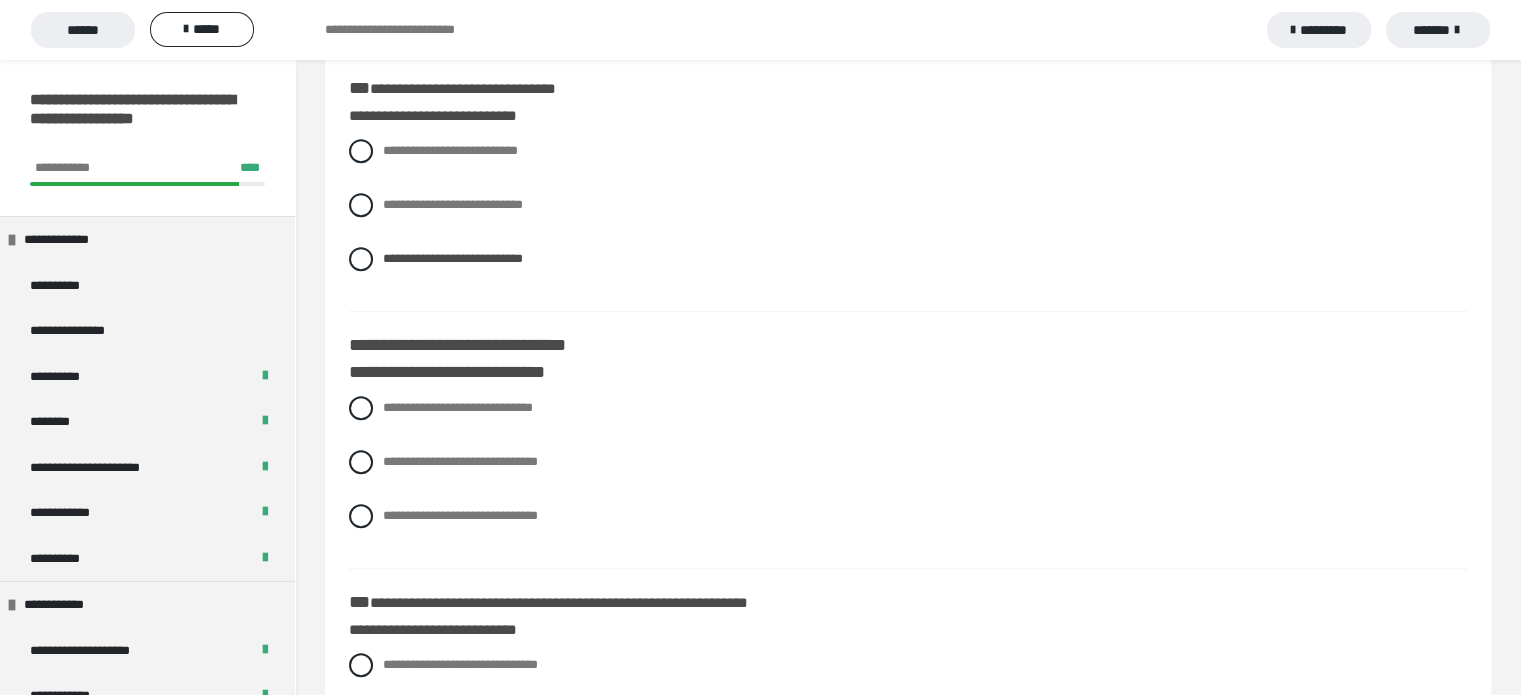 scroll, scrollTop: 1236, scrollLeft: 0, axis: vertical 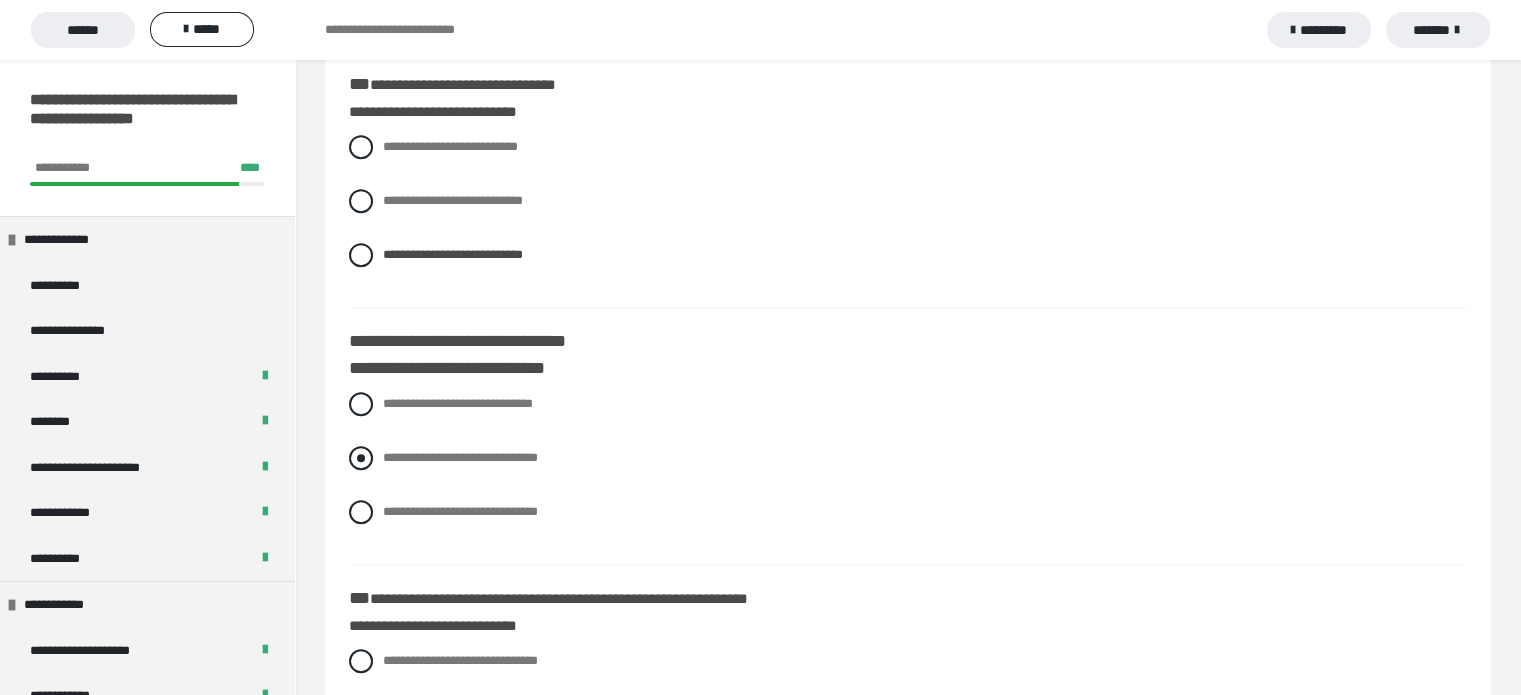 click at bounding box center (361, 458) 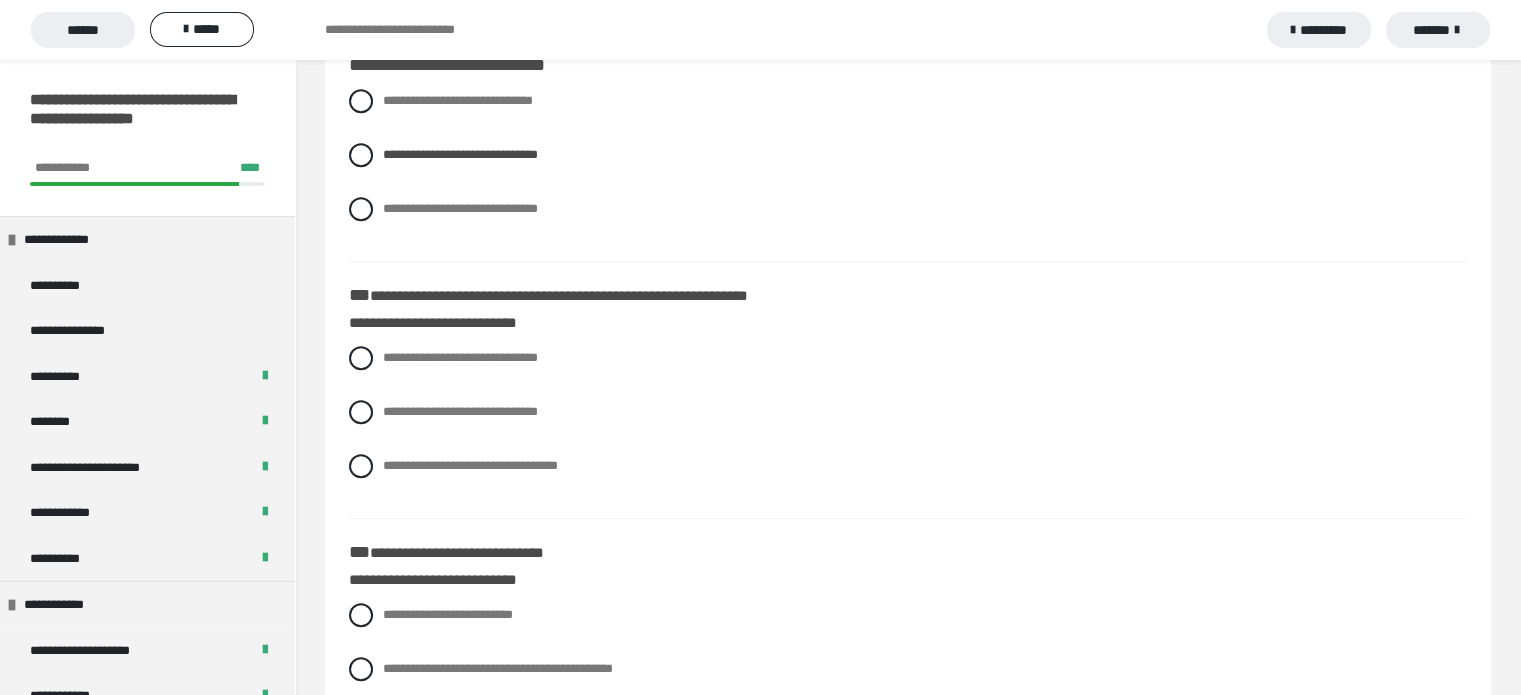 scroll, scrollTop: 1540, scrollLeft: 0, axis: vertical 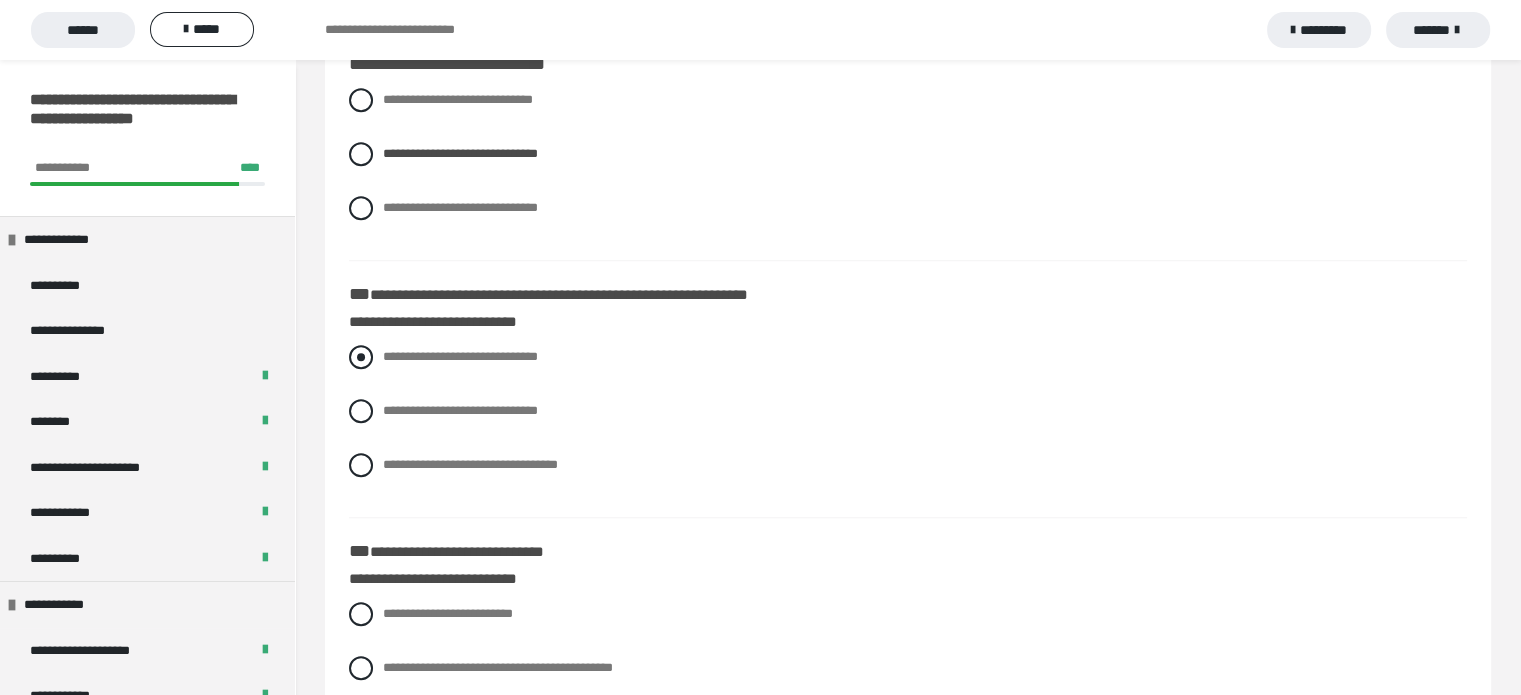 click at bounding box center (361, 357) 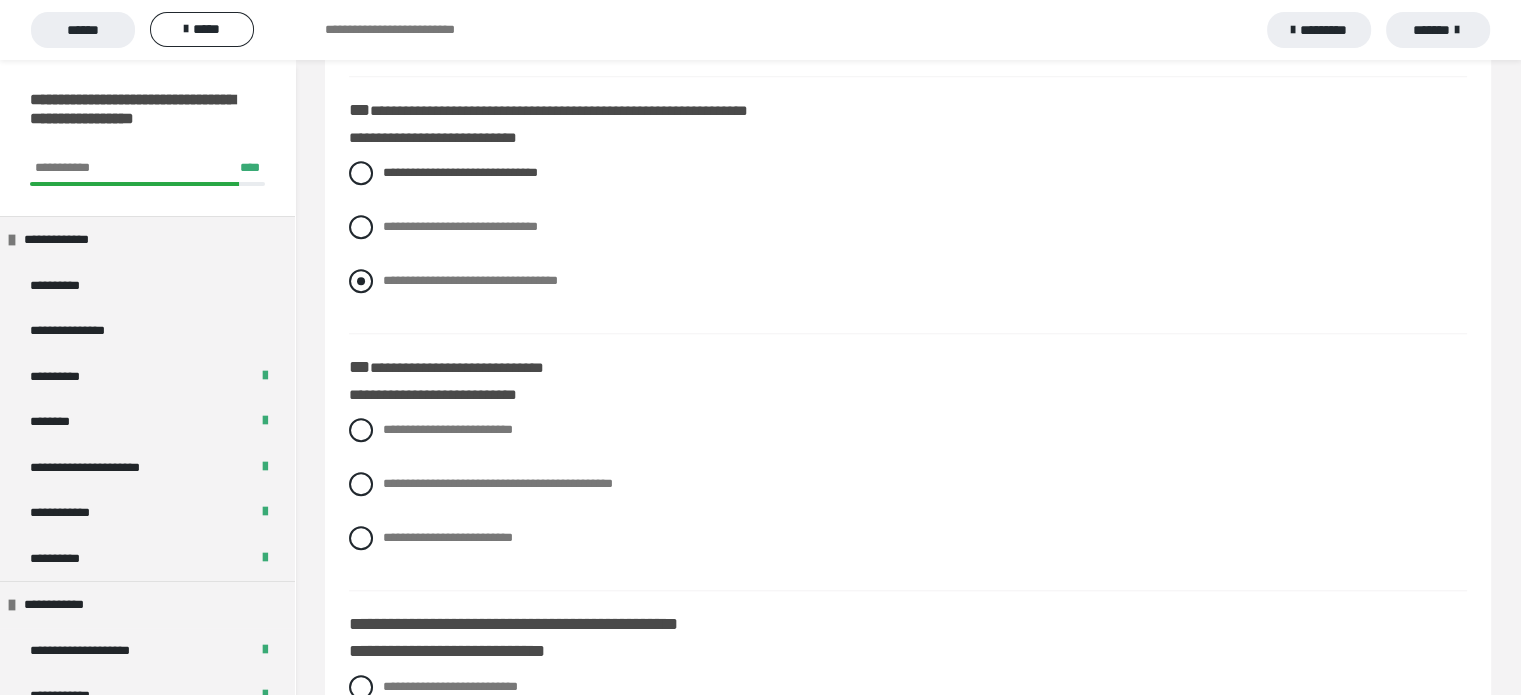 scroll, scrollTop: 1726, scrollLeft: 0, axis: vertical 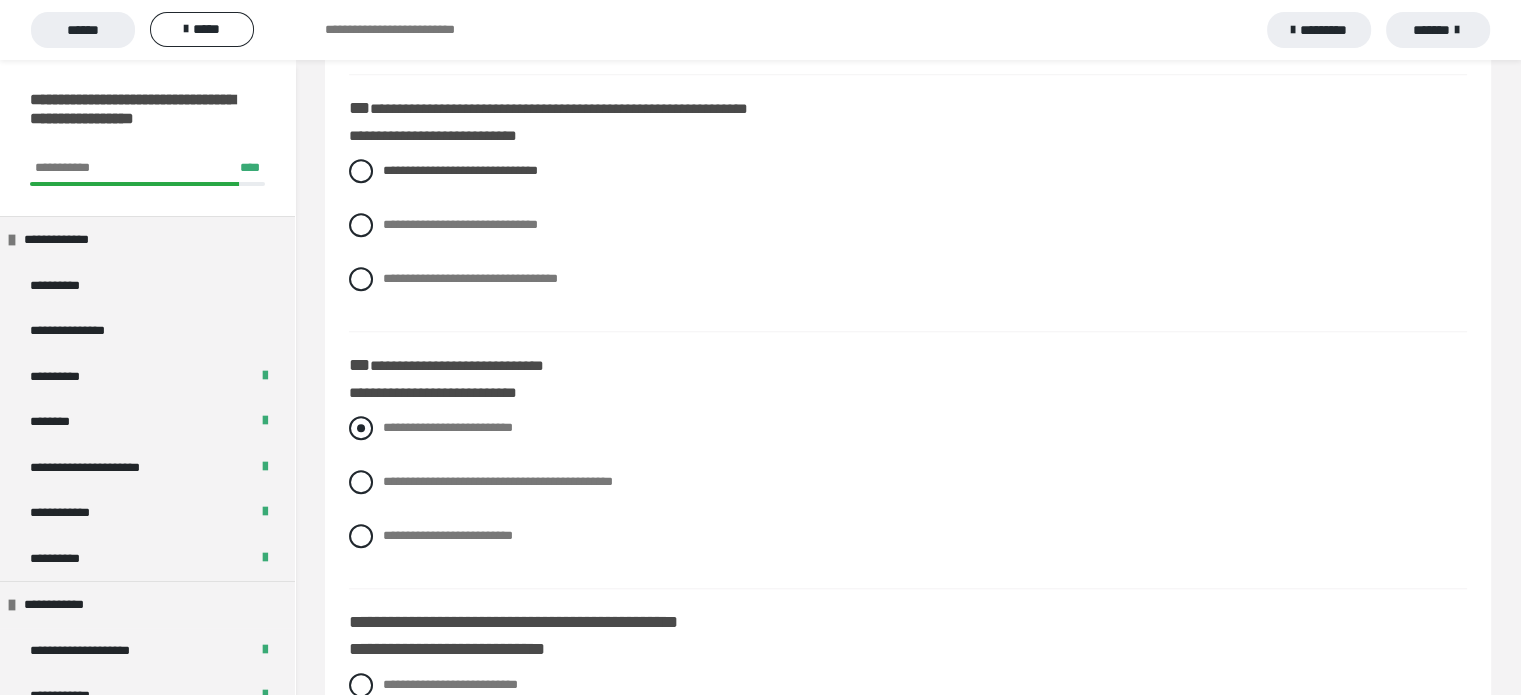 click at bounding box center (361, 428) 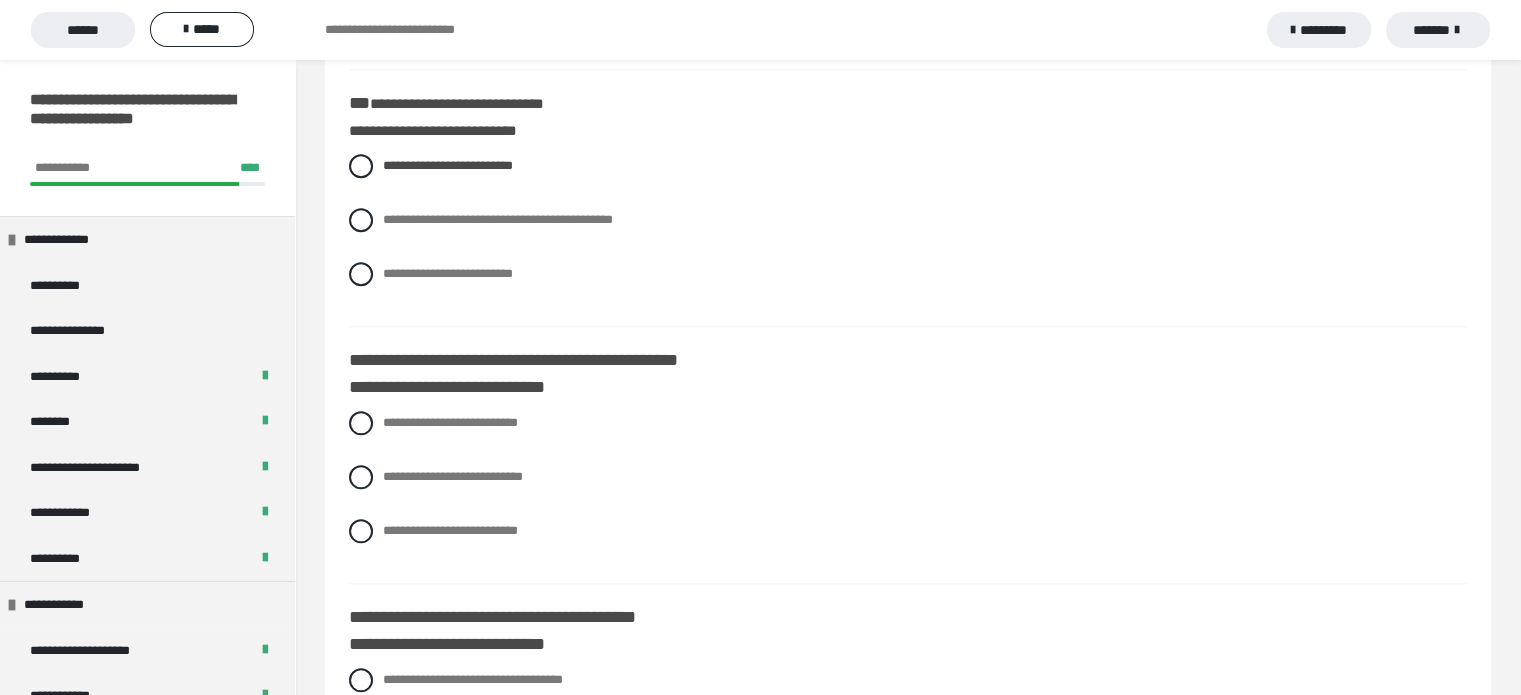 scroll, scrollTop: 1996, scrollLeft: 0, axis: vertical 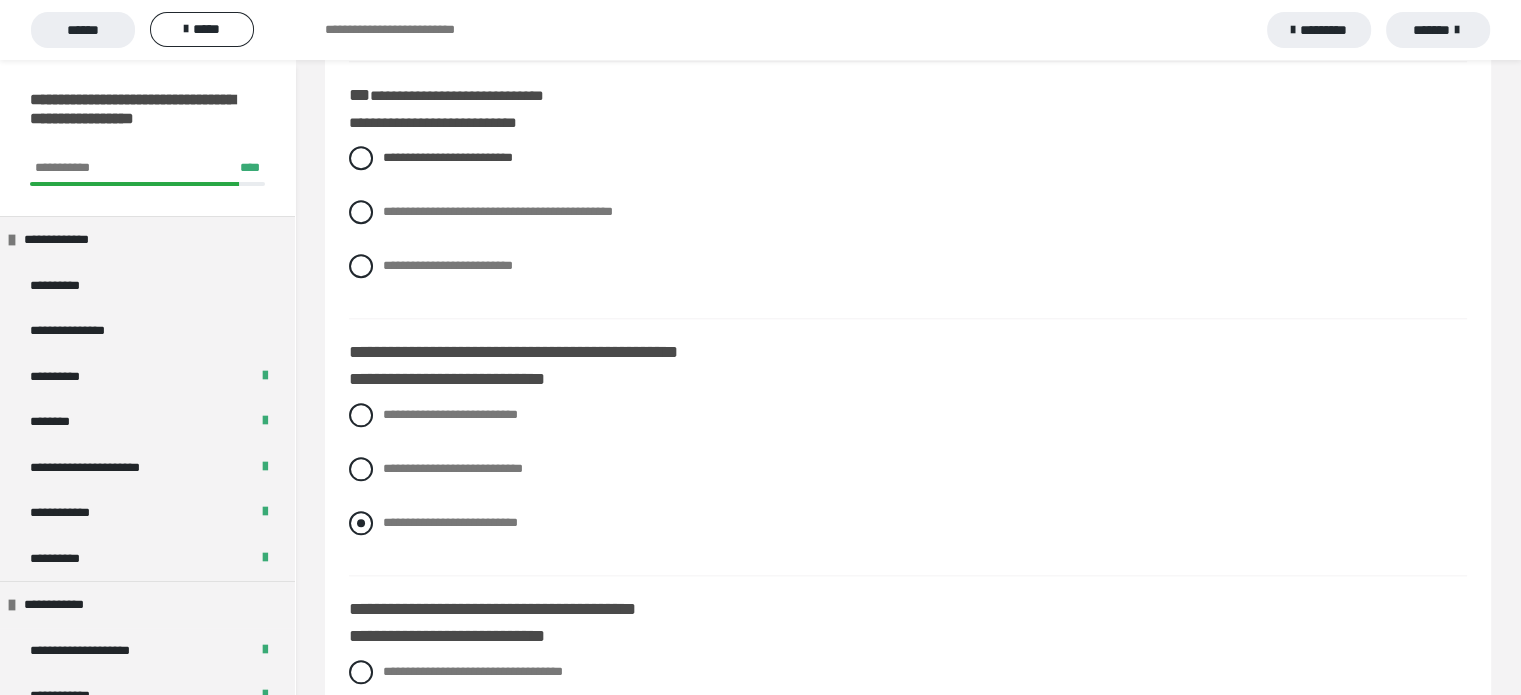 click at bounding box center (361, 523) 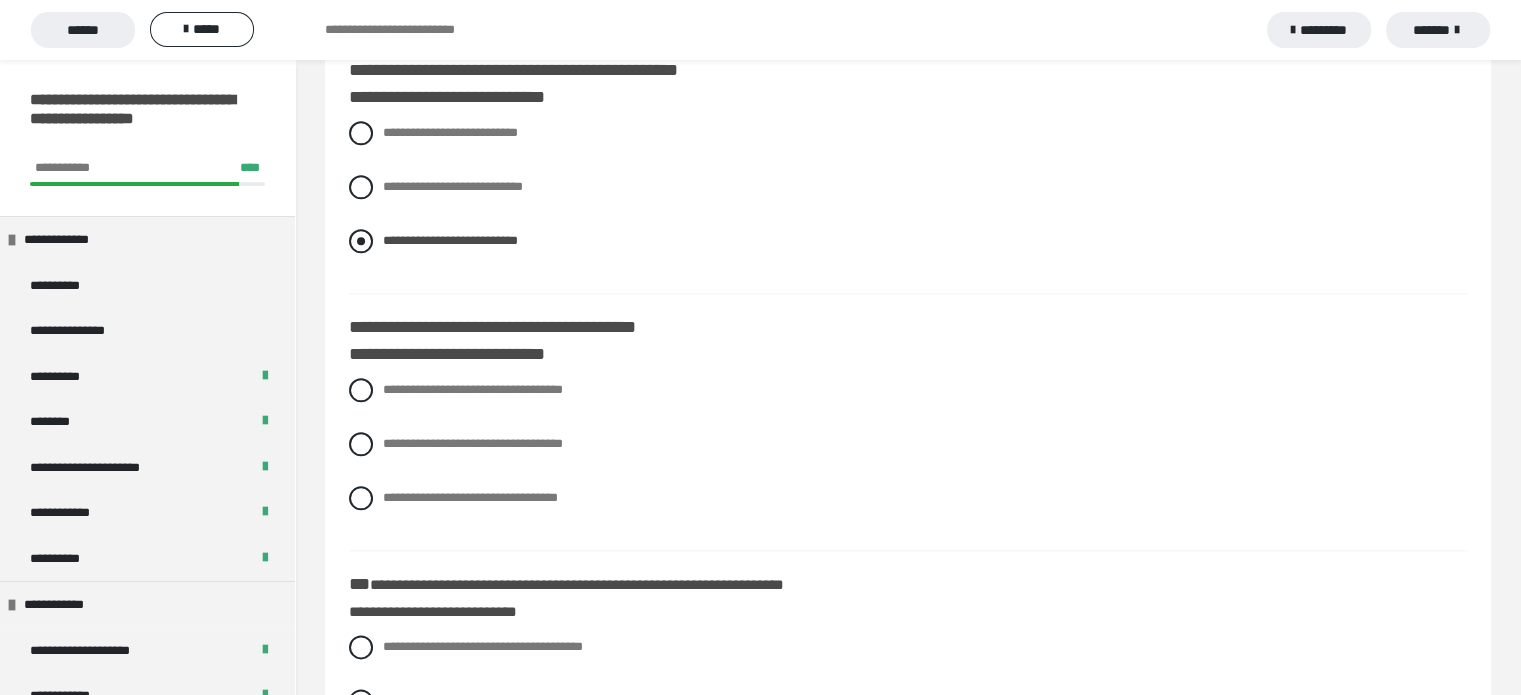 scroll, scrollTop: 2282, scrollLeft: 0, axis: vertical 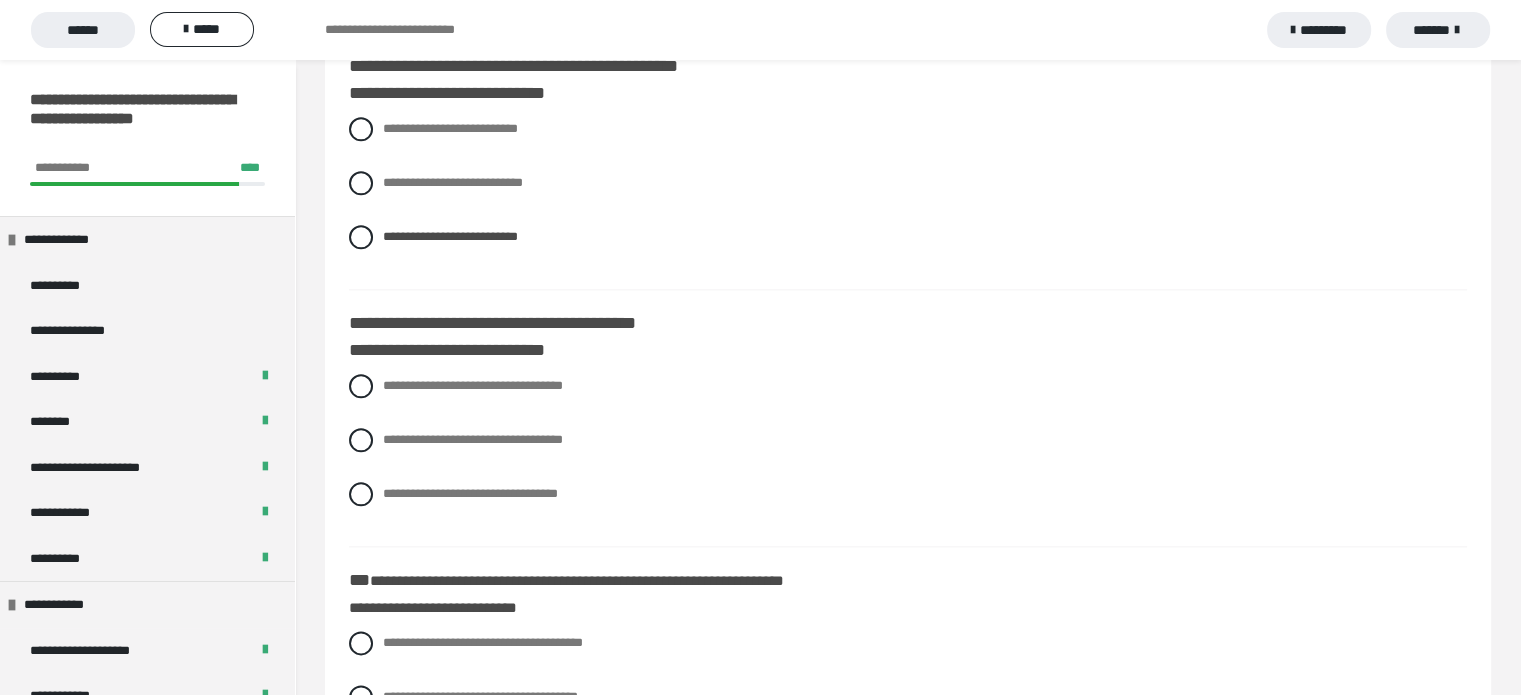 click on "**********" at bounding box center (908, 455) 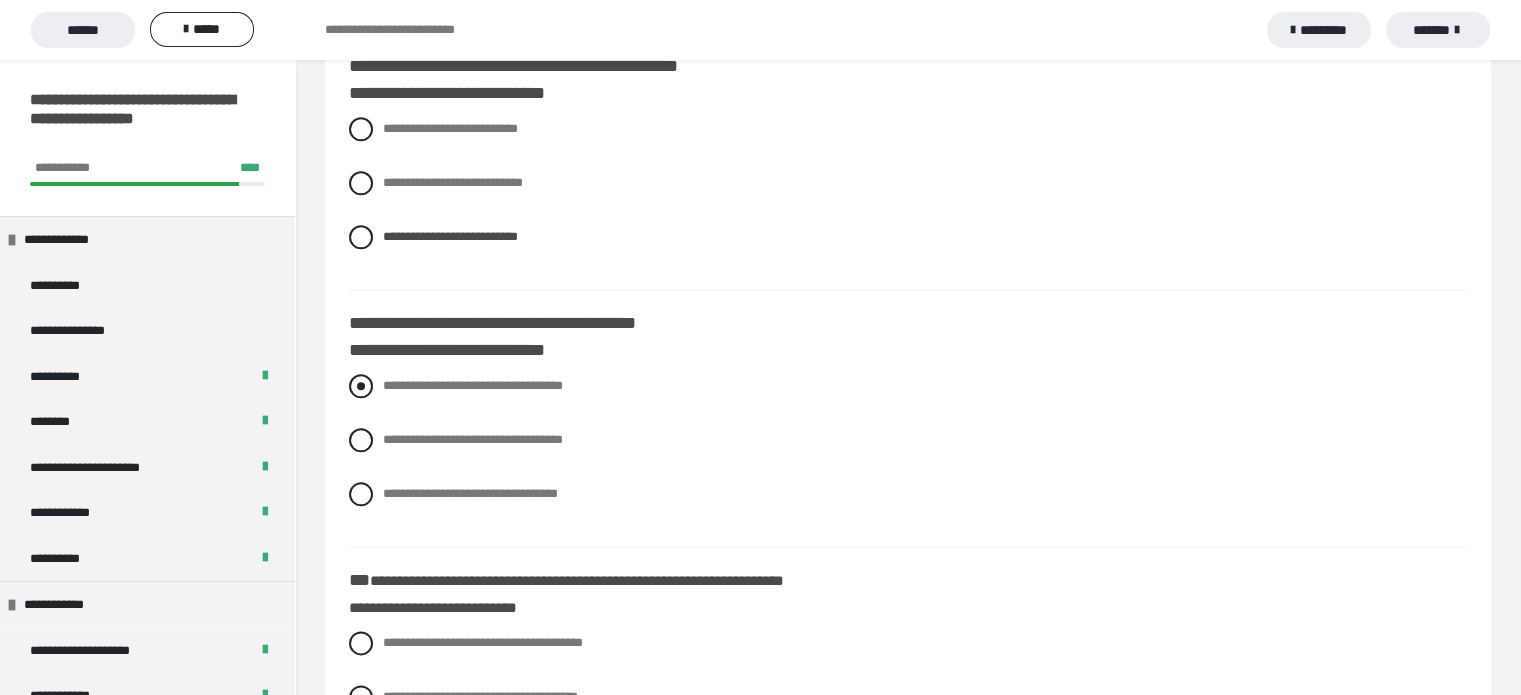 click at bounding box center [361, 386] 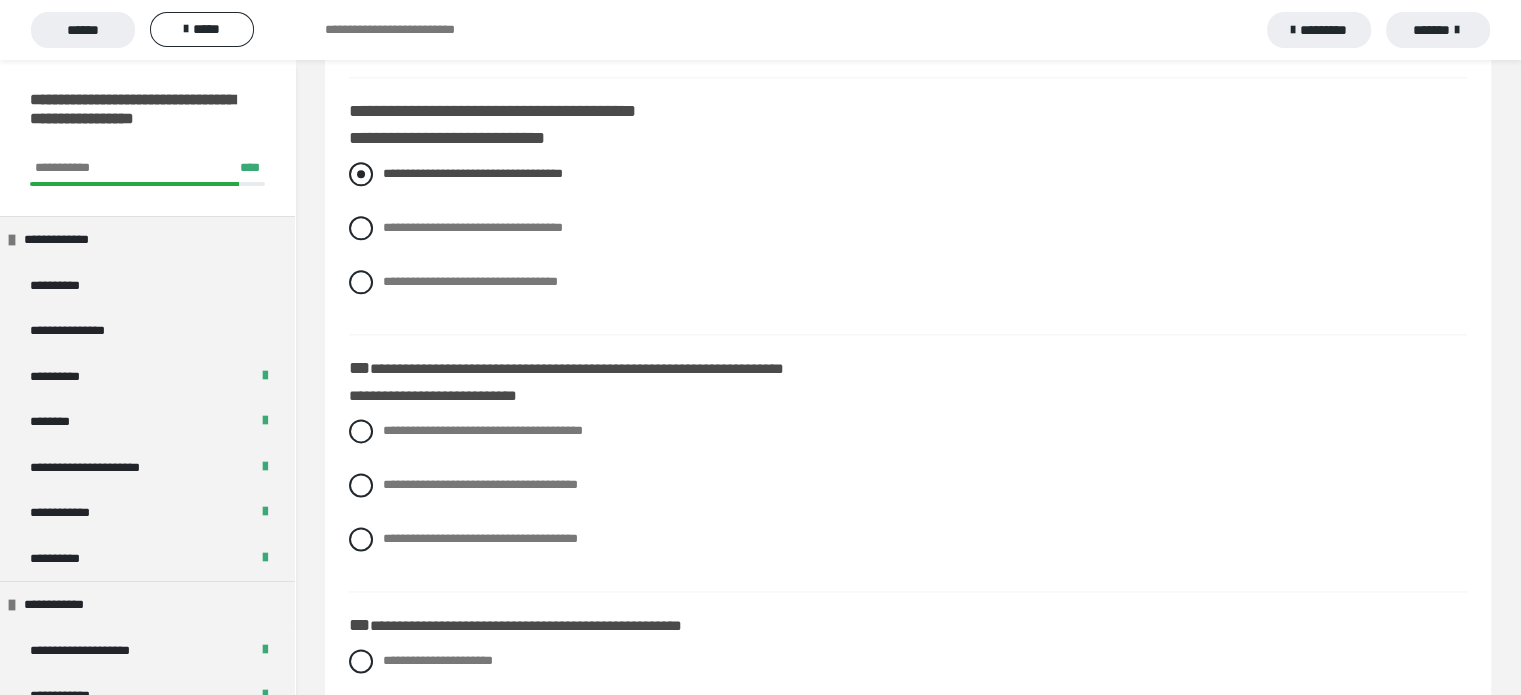 scroll, scrollTop: 2495, scrollLeft: 0, axis: vertical 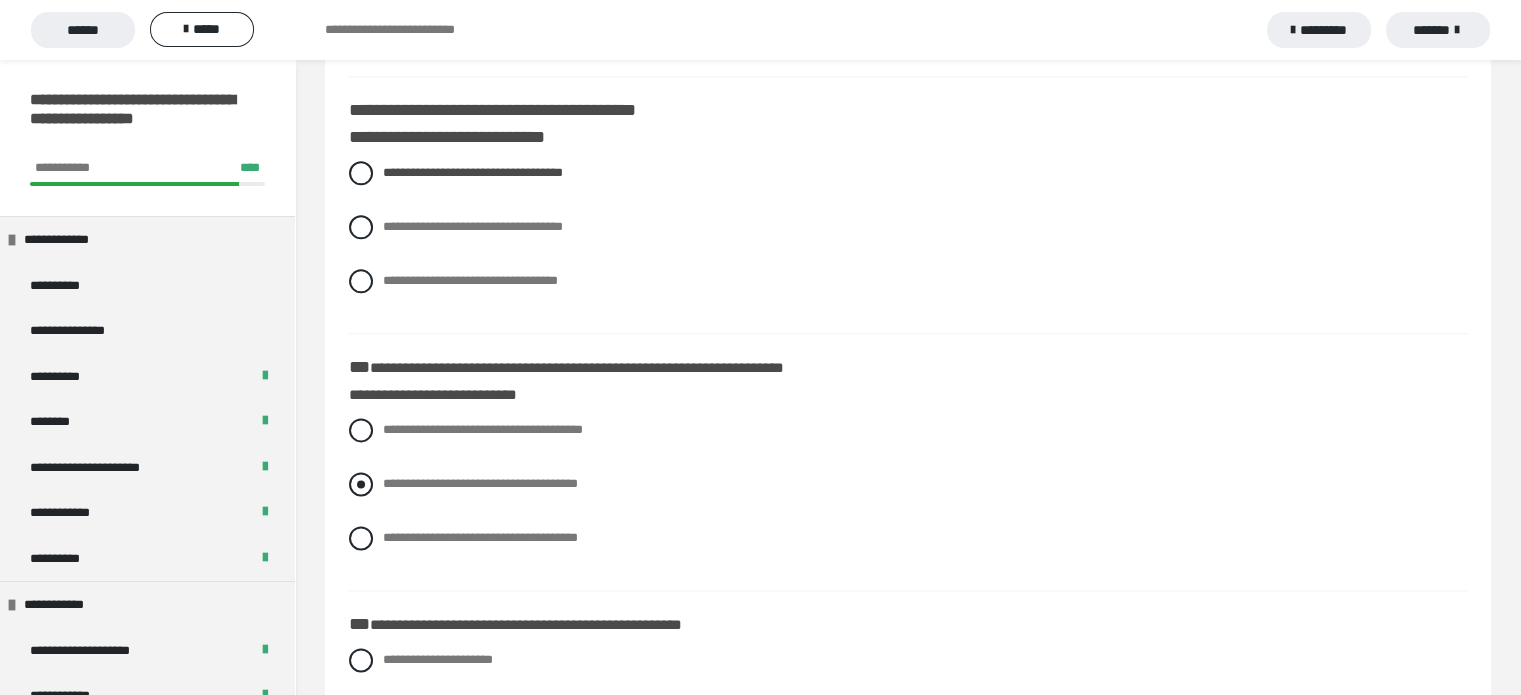 click at bounding box center (361, 484) 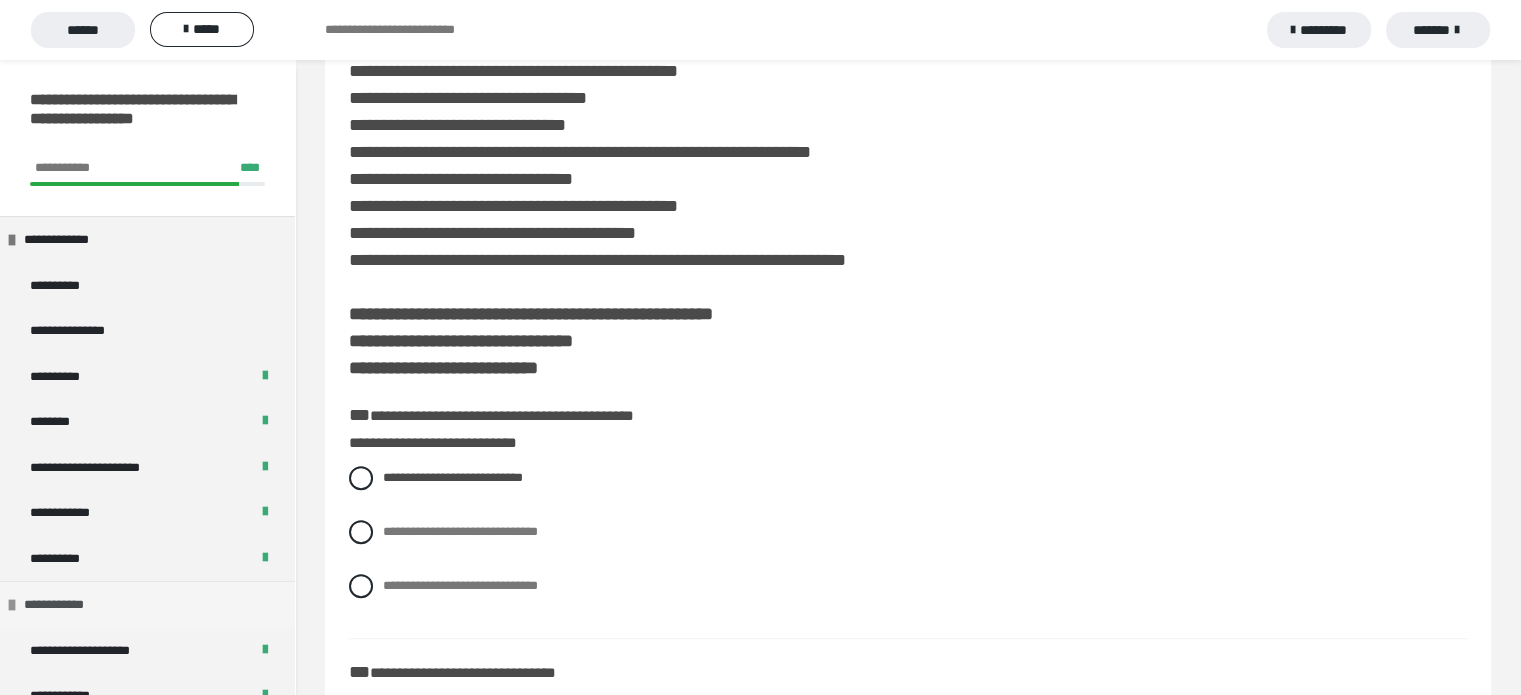 scroll, scrollTop: 647, scrollLeft: 0, axis: vertical 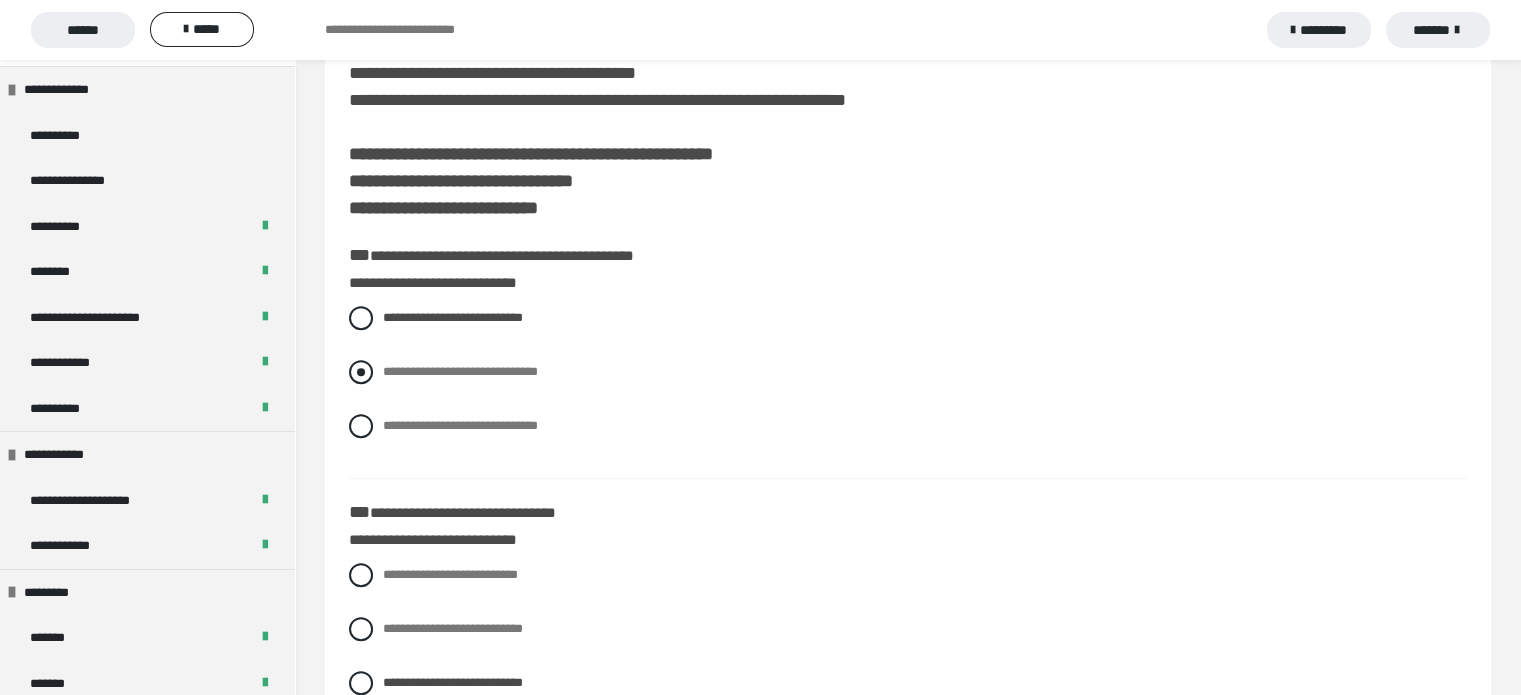 click at bounding box center (361, 372) 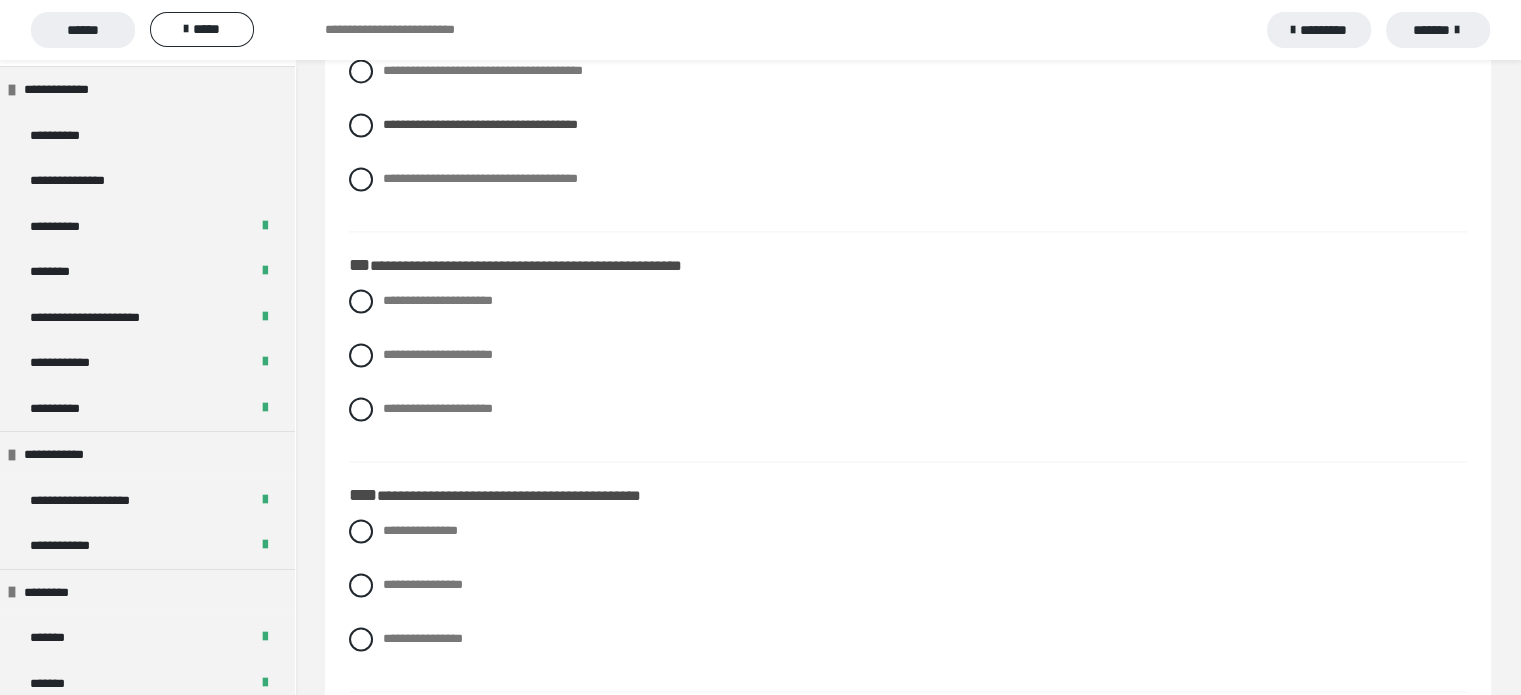scroll, scrollTop: 2855, scrollLeft: 0, axis: vertical 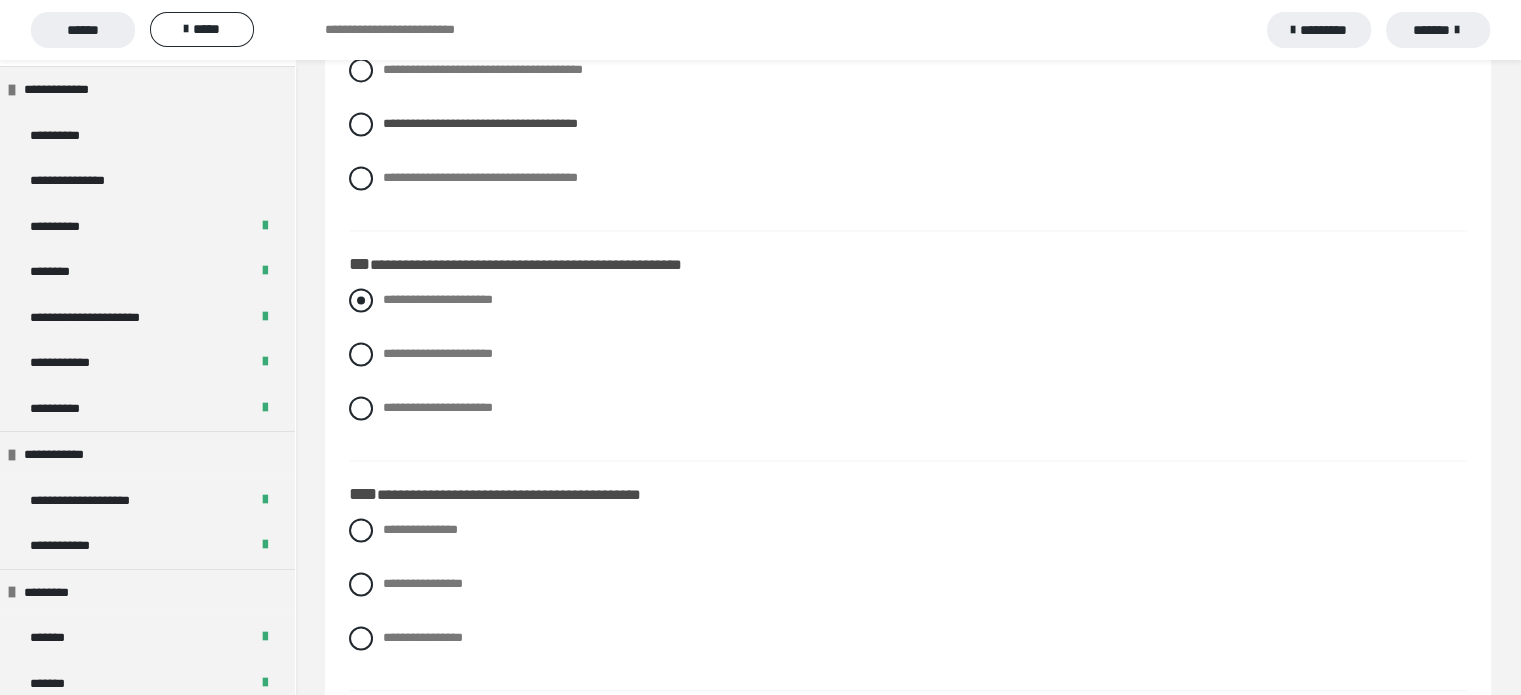 click at bounding box center (361, 300) 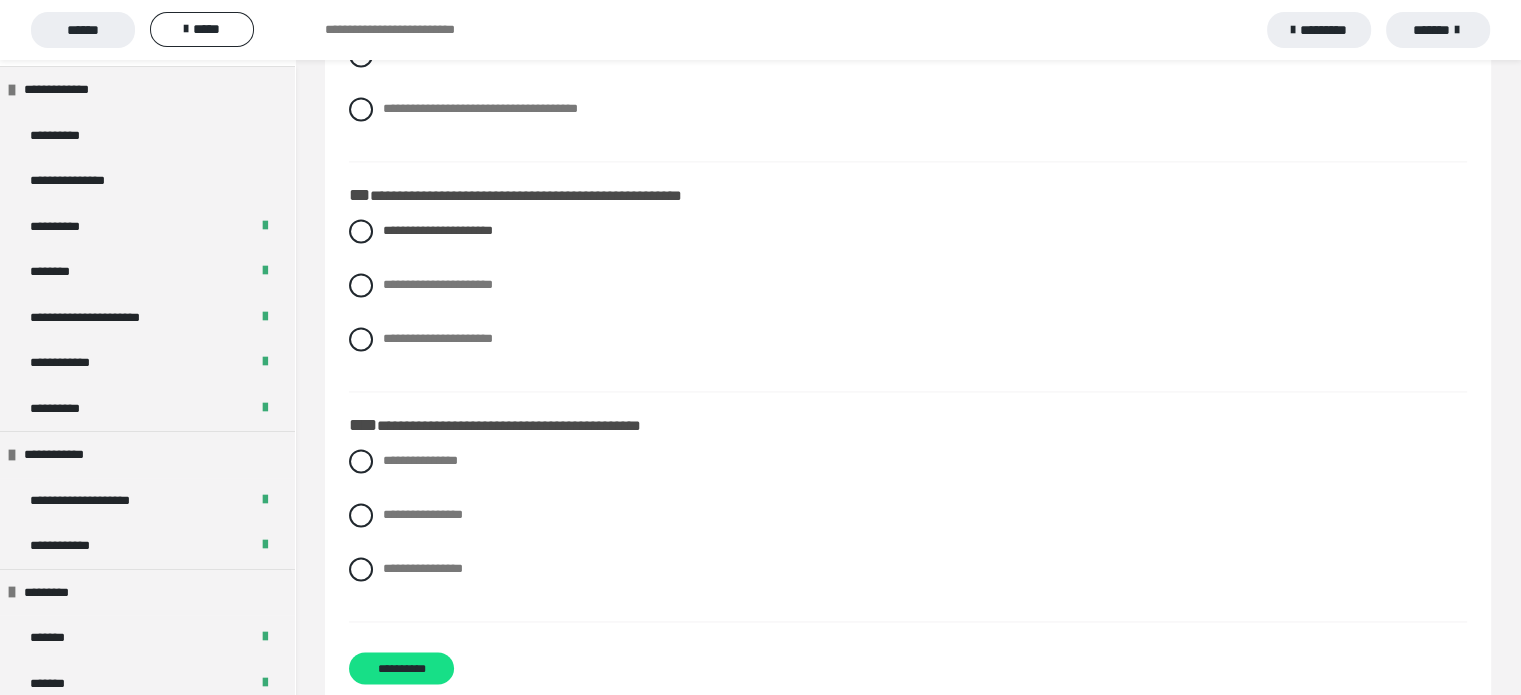 scroll, scrollTop: 2965, scrollLeft: 0, axis: vertical 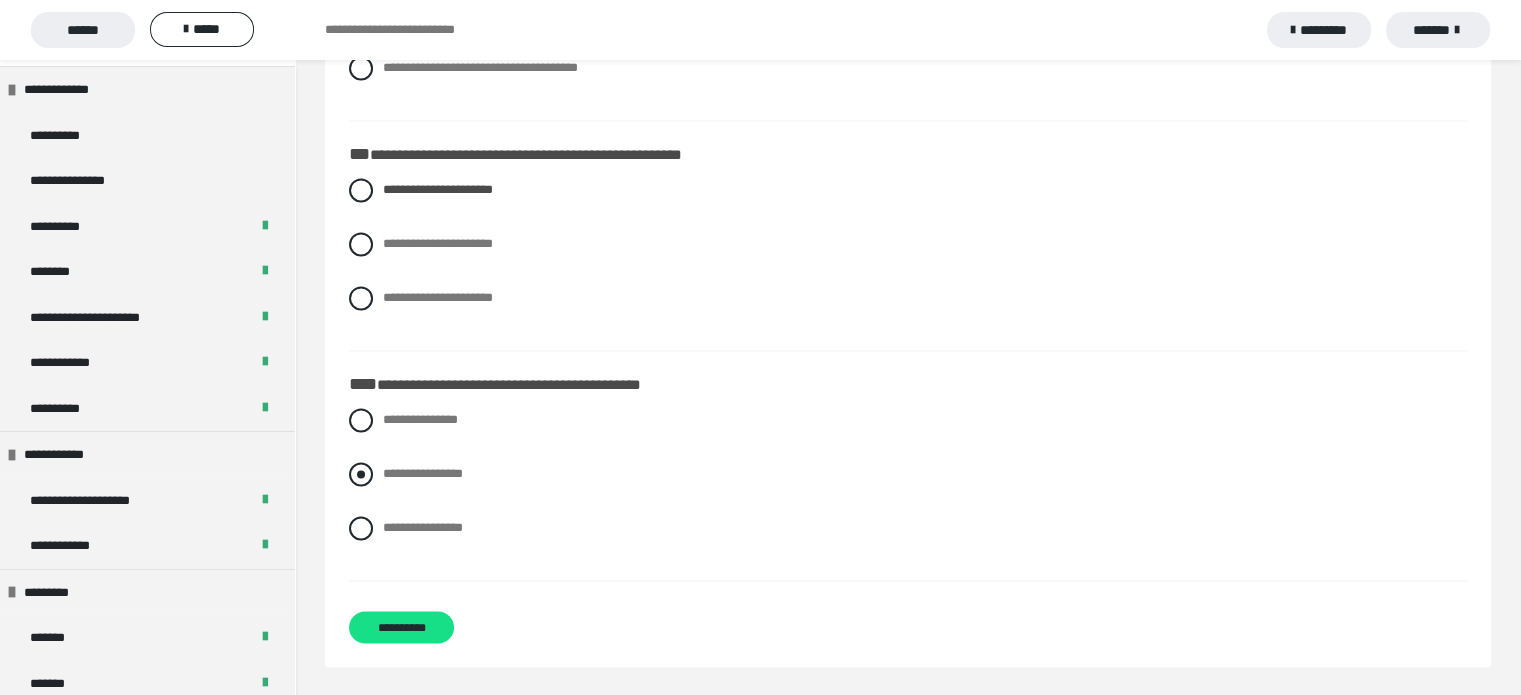 click at bounding box center (361, 474) 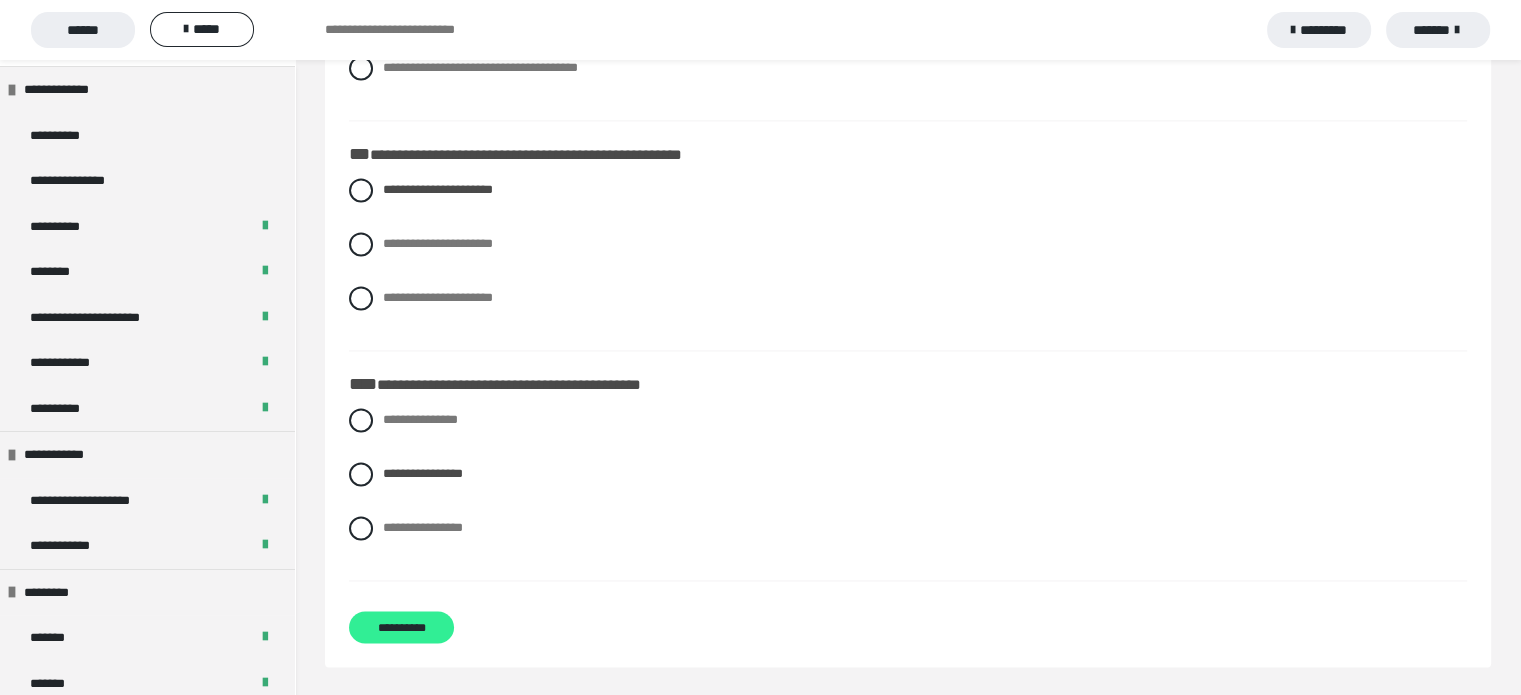 click on "**********" at bounding box center [401, 627] 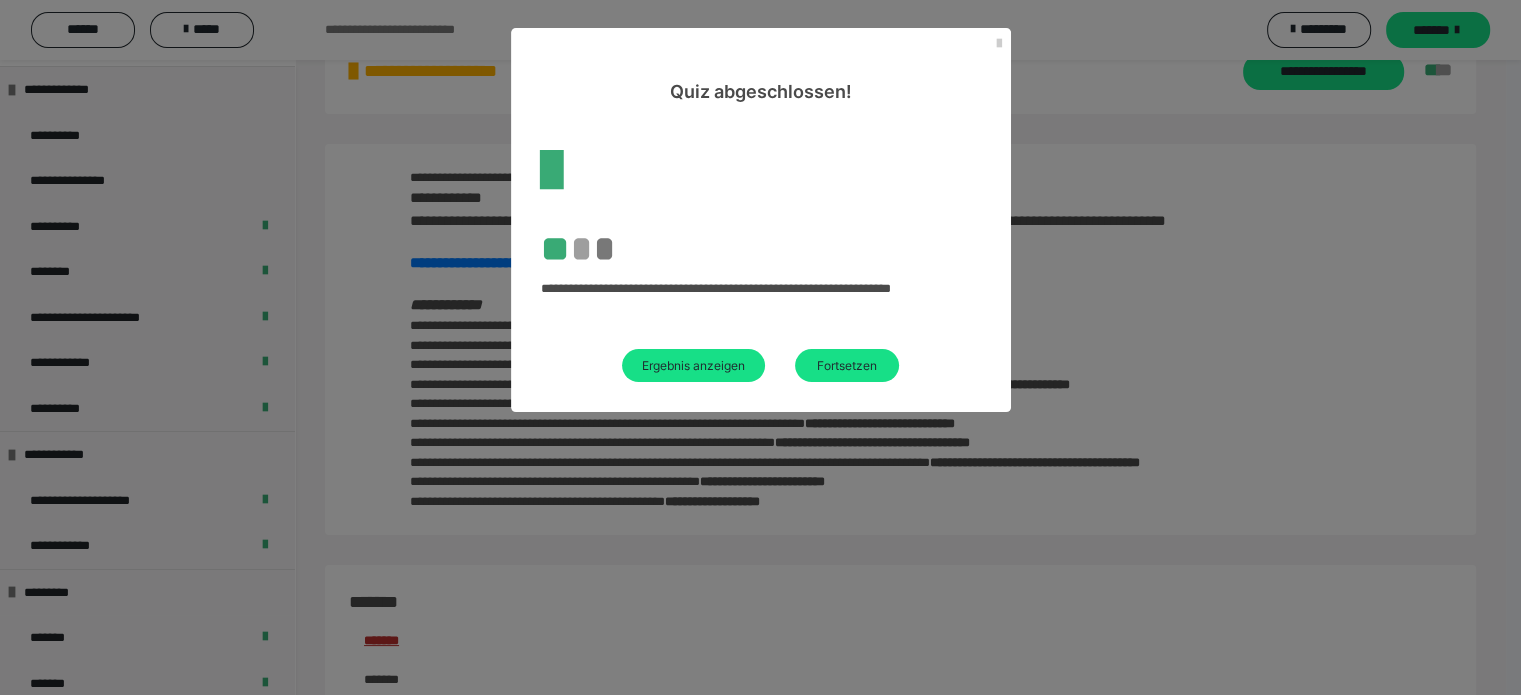scroll, scrollTop: 2620, scrollLeft: 0, axis: vertical 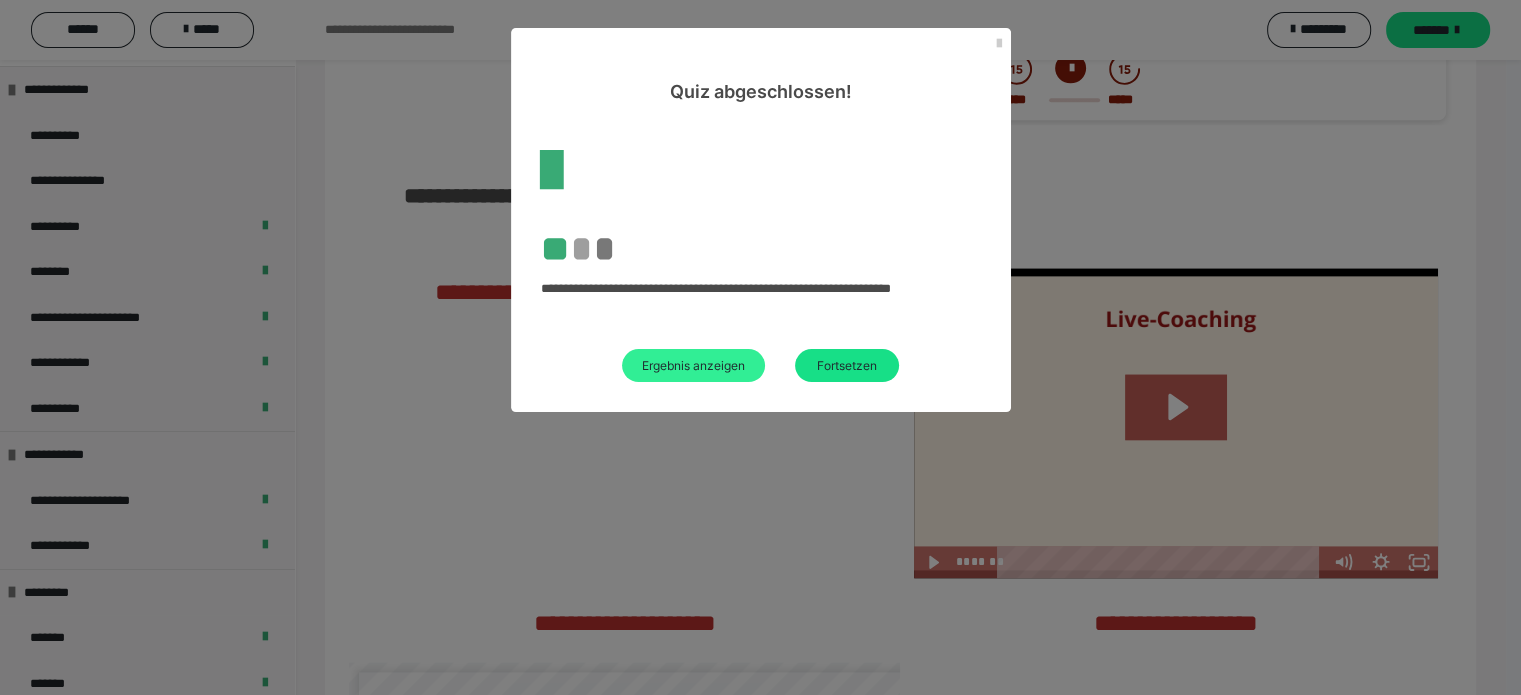 click on "Ergebnis anzeigen" at bounding box center (693, 365) 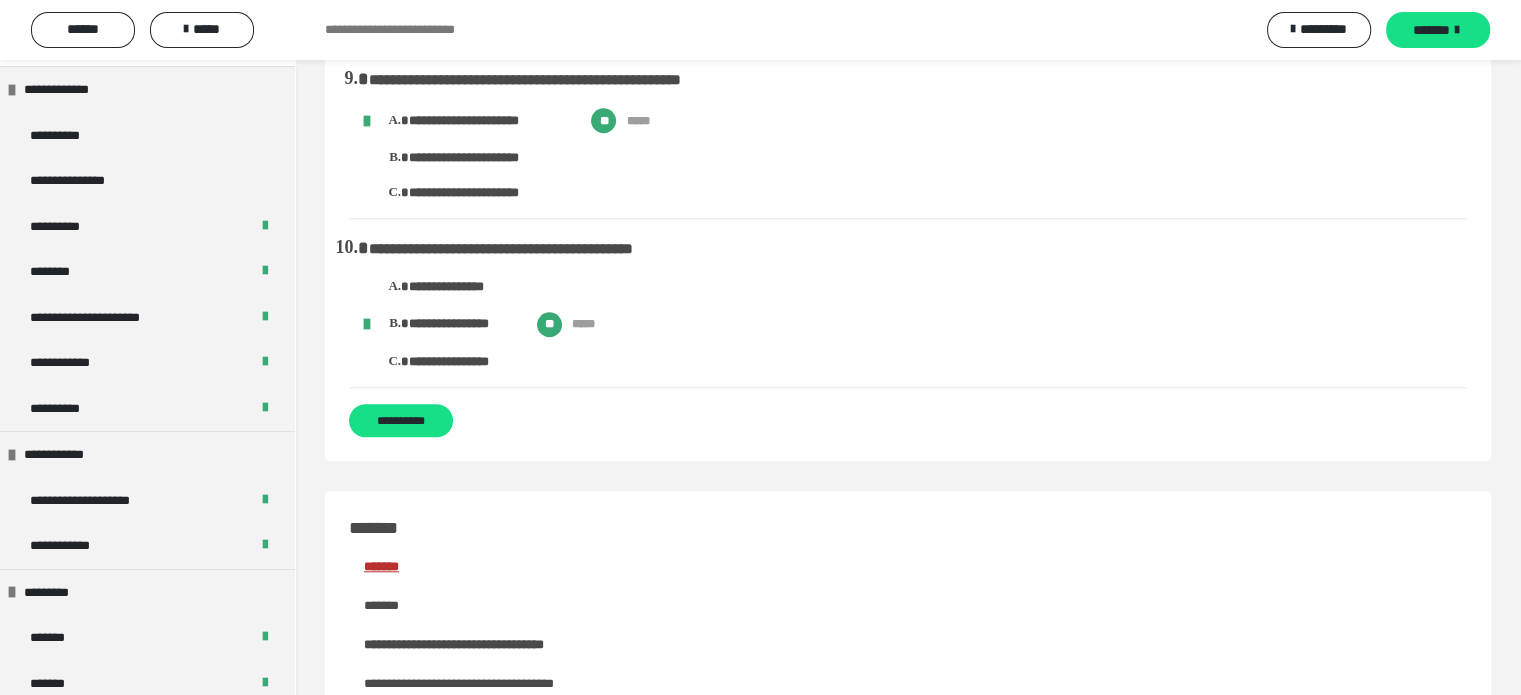 scroll, scrollTop: 1660, scrollLeft: 0, axis: vertical 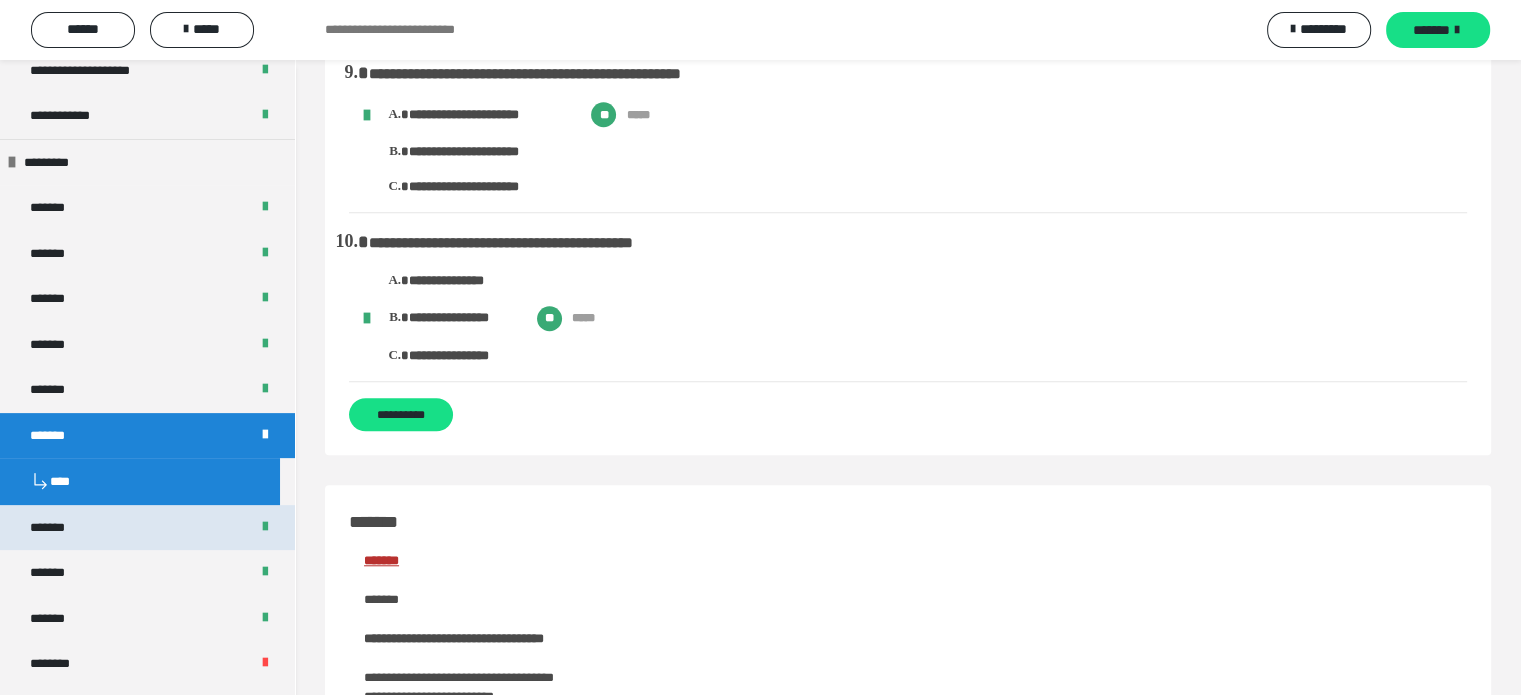click on "*******" at bounding box center [147, 528] 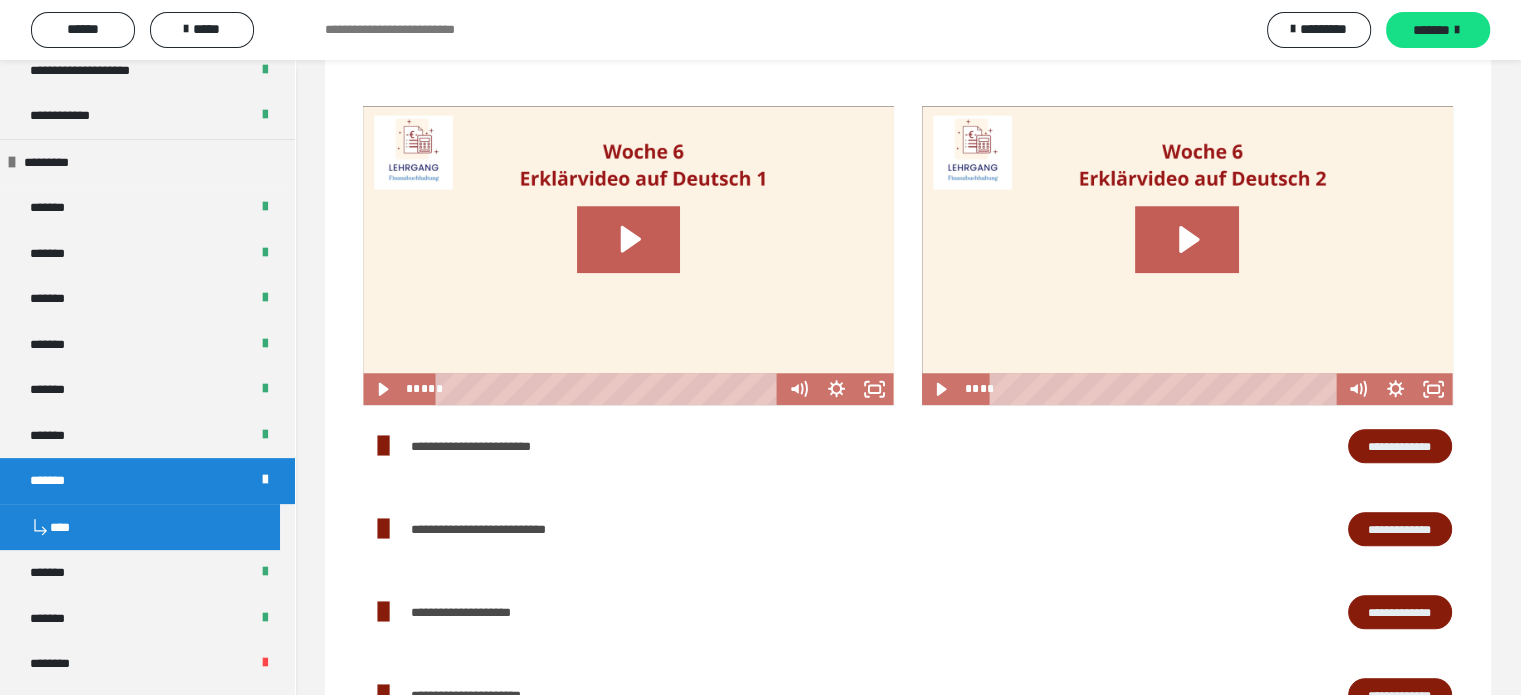scroll, scrollTop: 0, scrollLeft: 0, axis: both 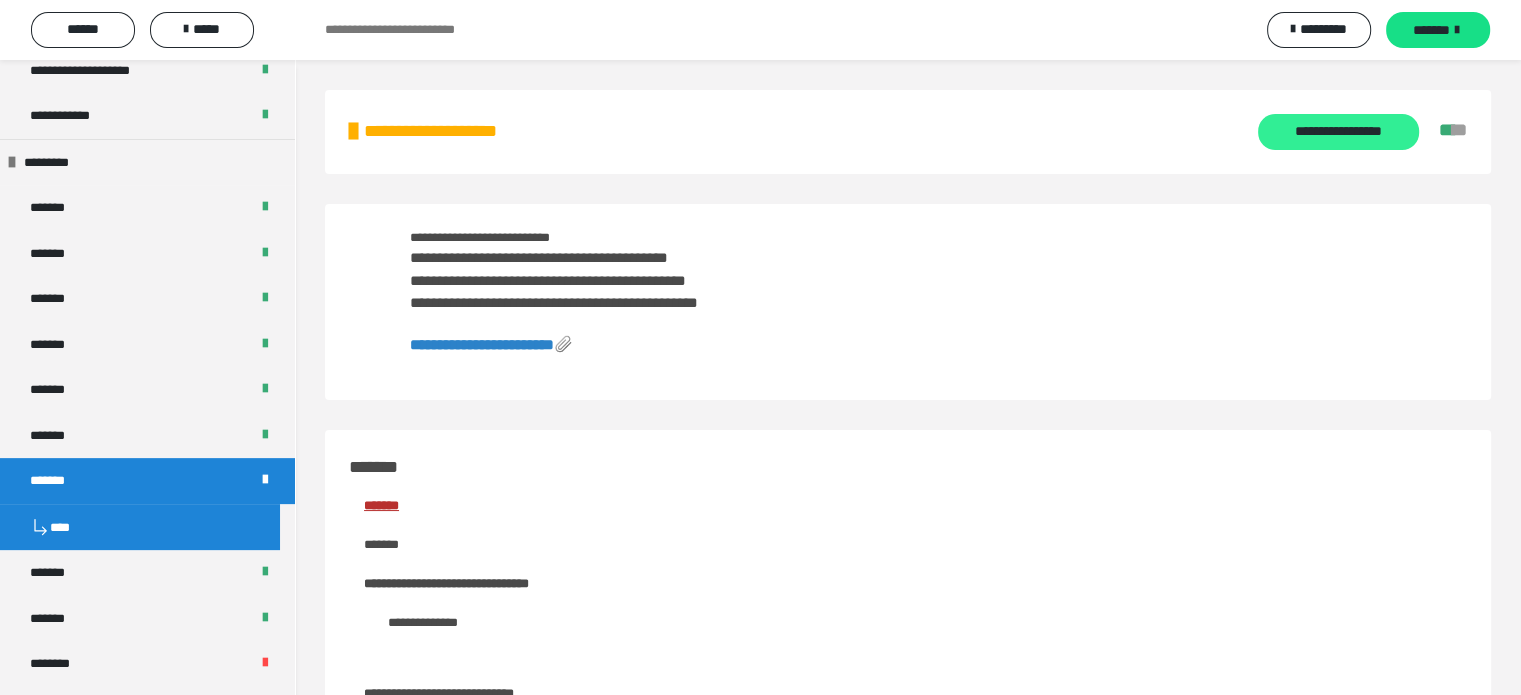click on "**********" at bounding box center [1338, 132] 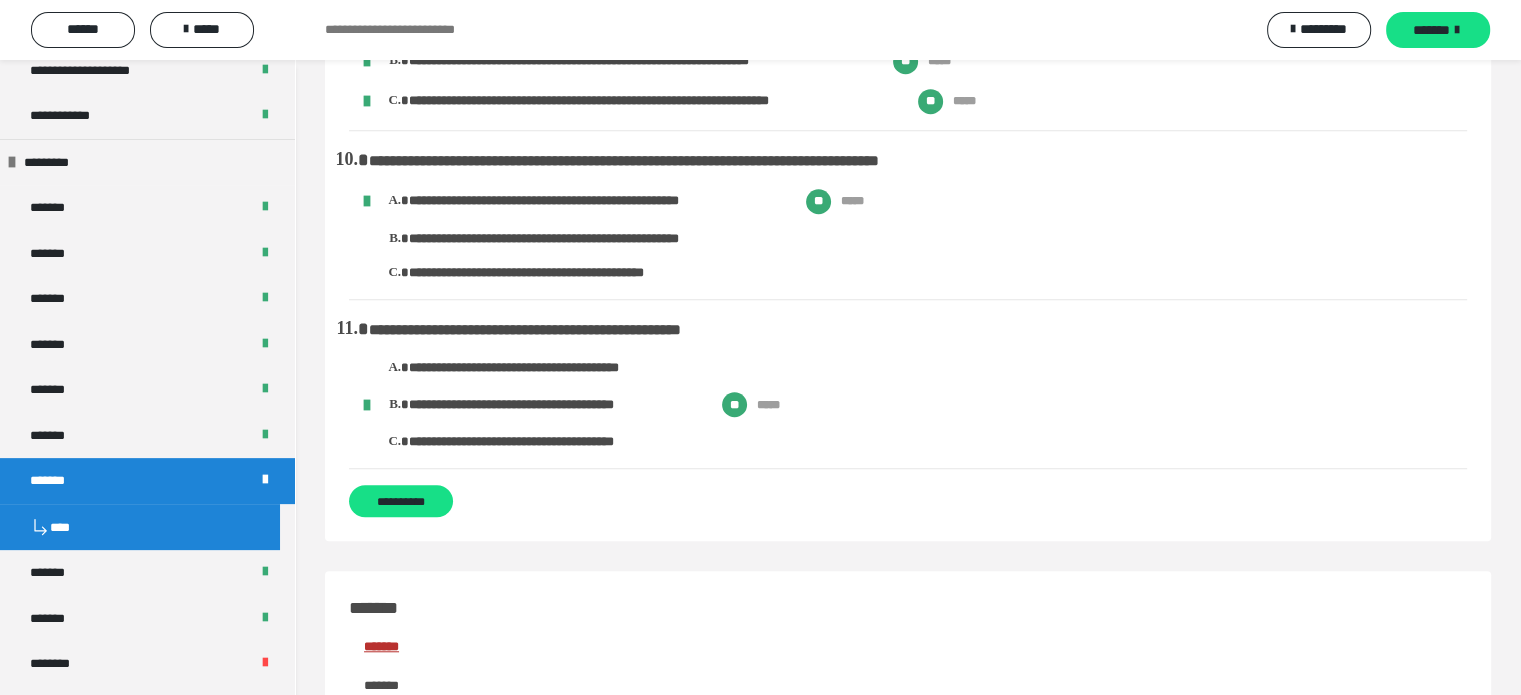 scroll, scrollTop: 1543, scrollLeft: 0, axis: vertical 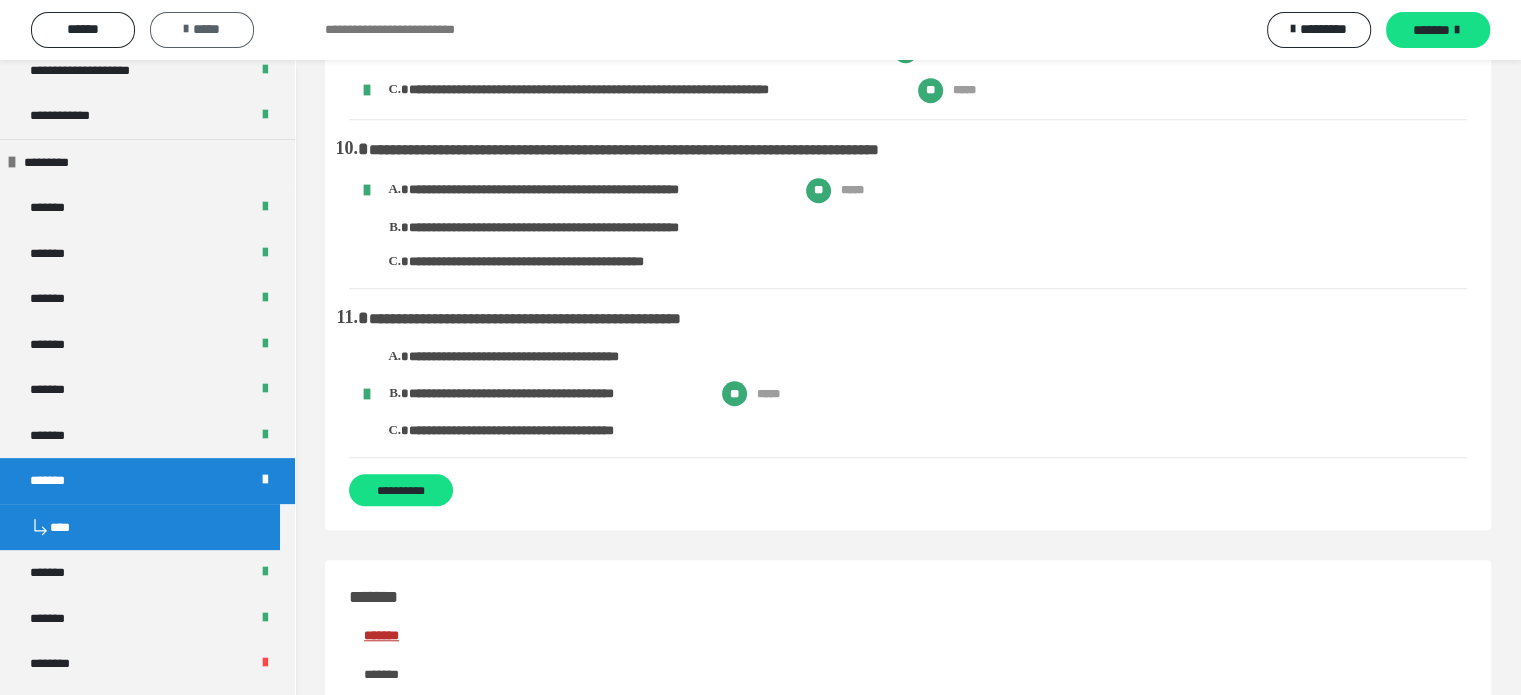 click on "*****" at bounding box center (202, 29) 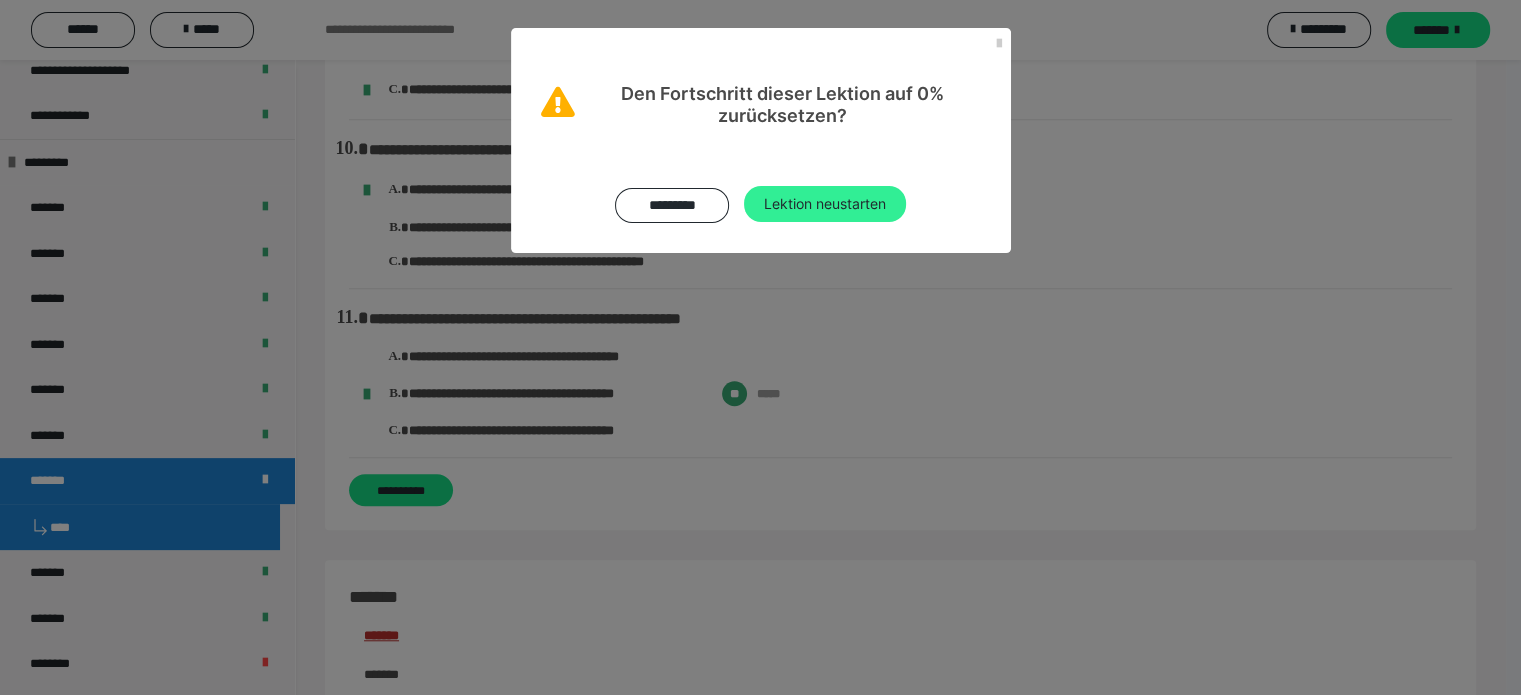 click on "Lektion neustarten" at bounding box center (825, 204) 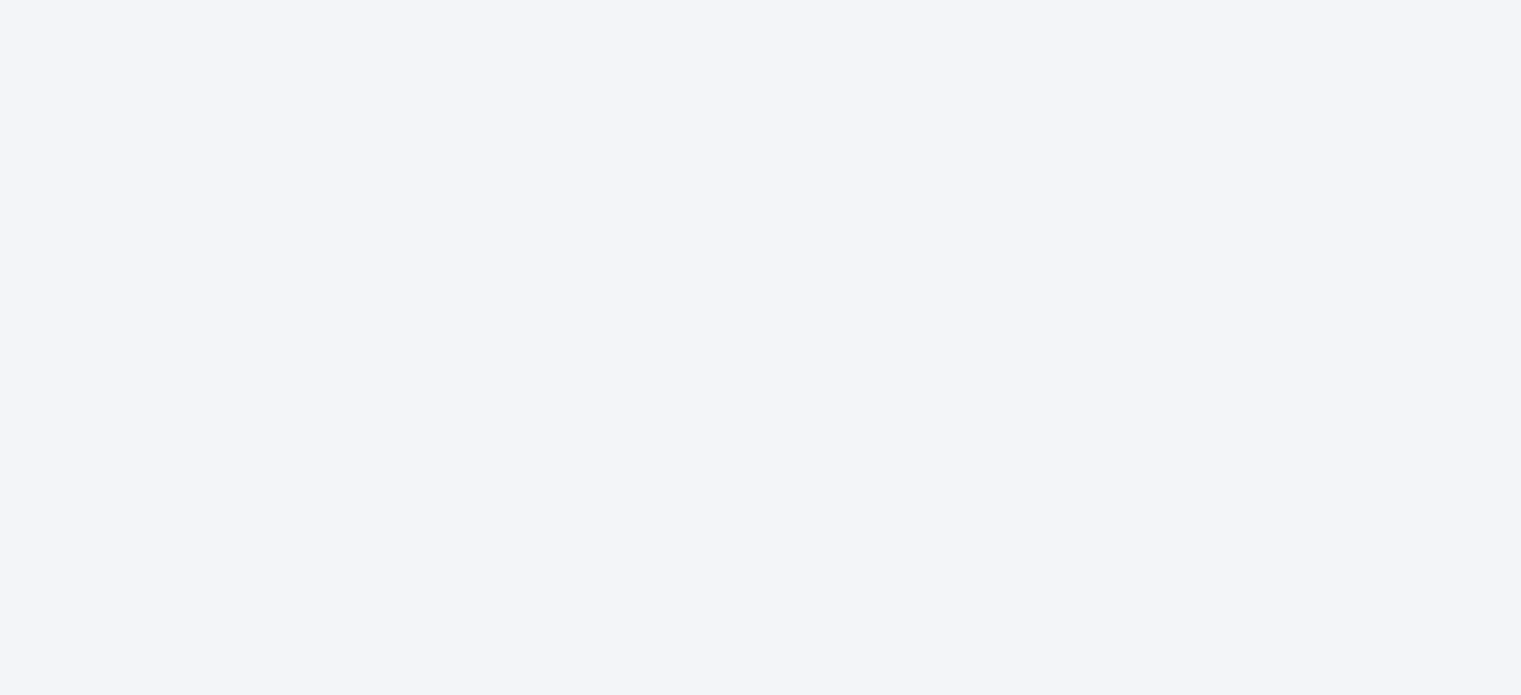 scroll, scrollTop: 0, scrollLeft: 0, axis: both 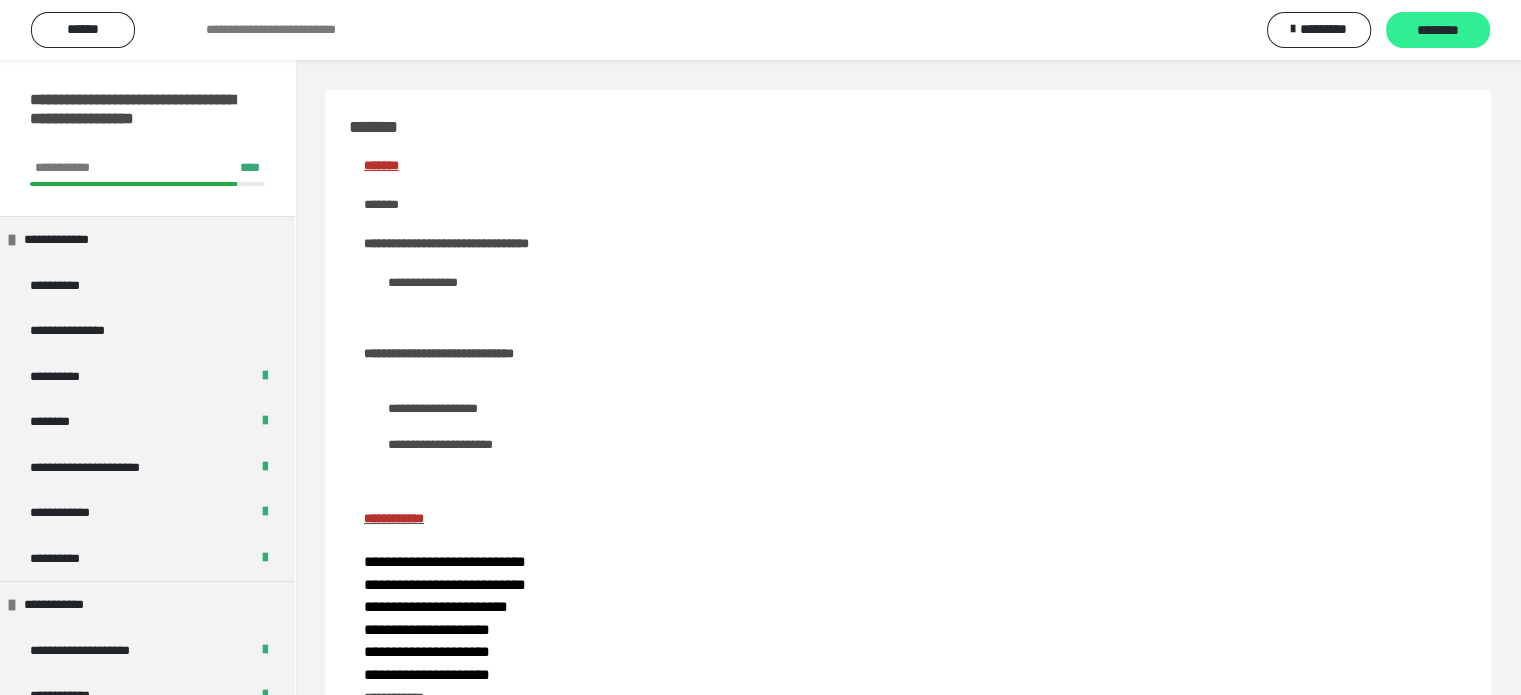 click on "********" at bounding box center (1438, 31) 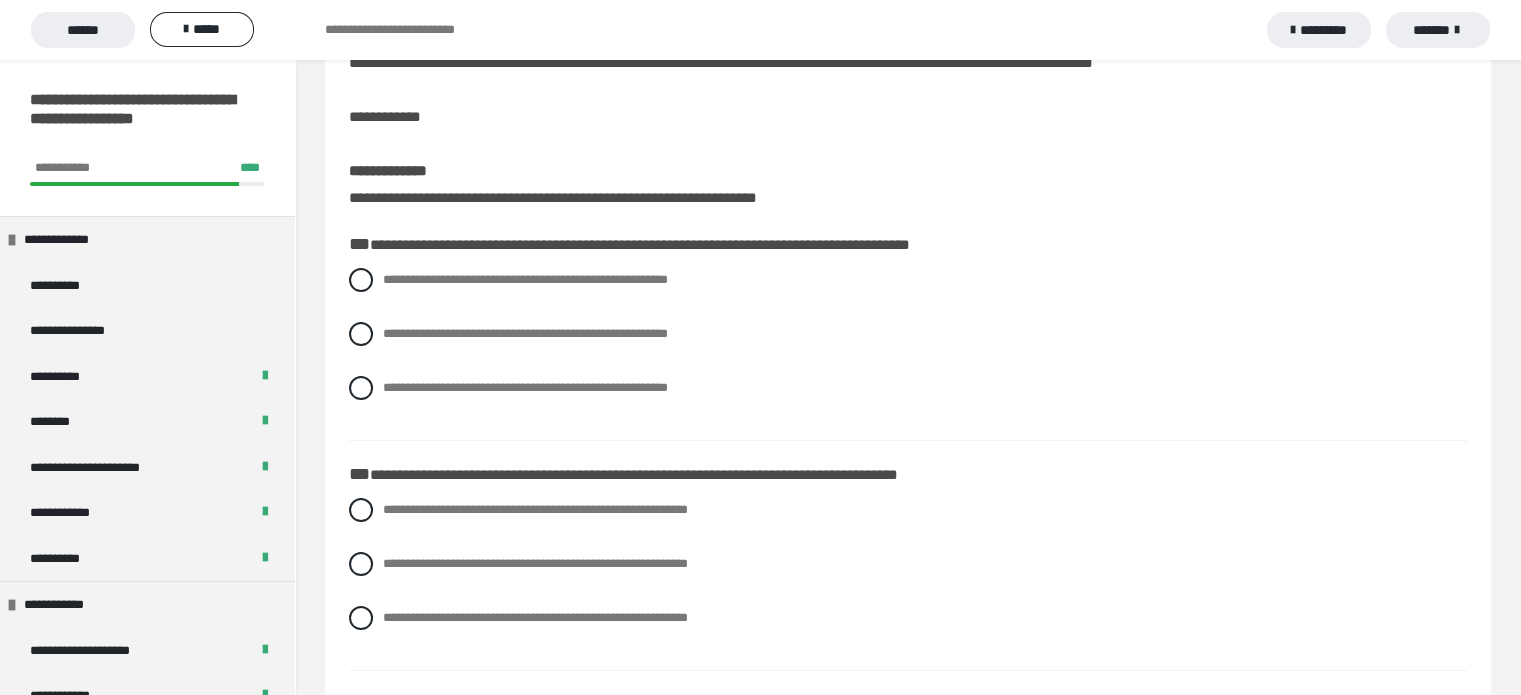 scroll, scrollTop: 158, scrollLeft: 0, axis: vertical 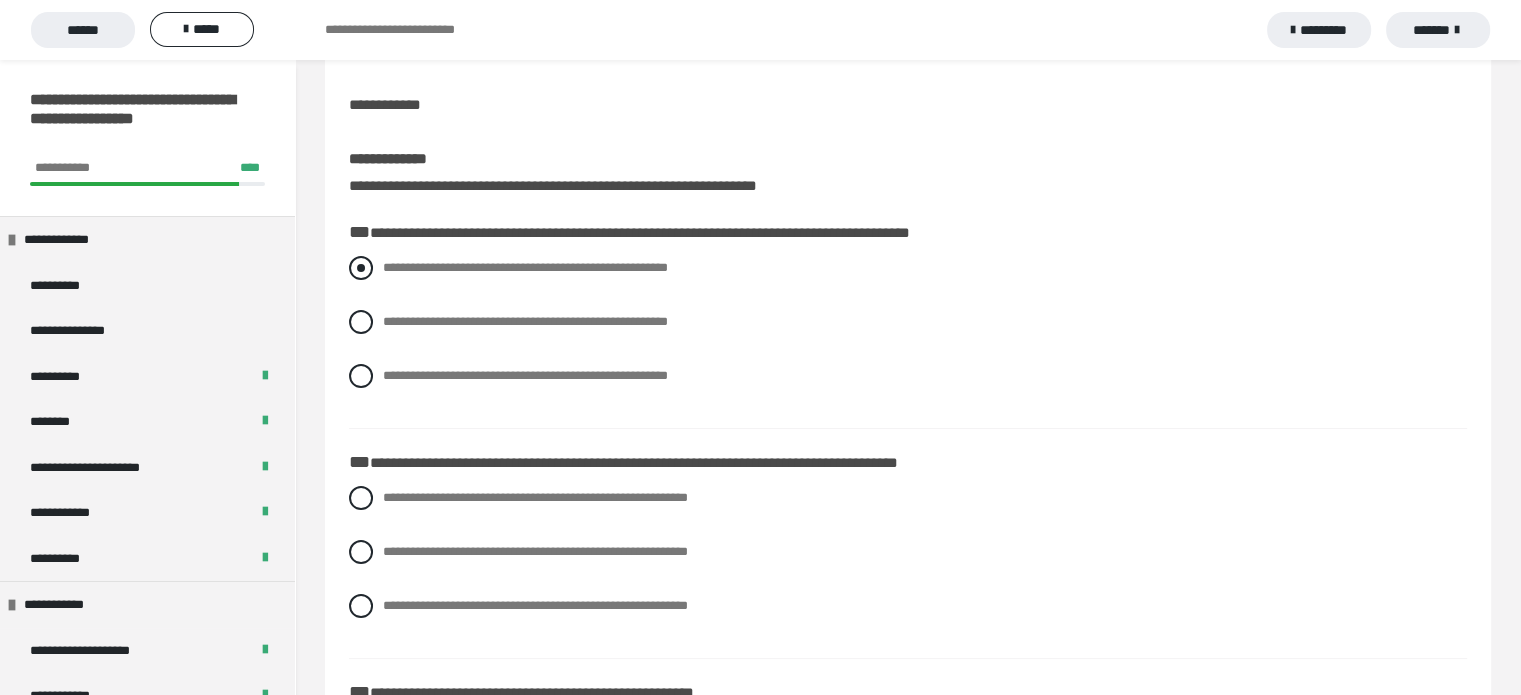 click at bounding box center [361, 268] 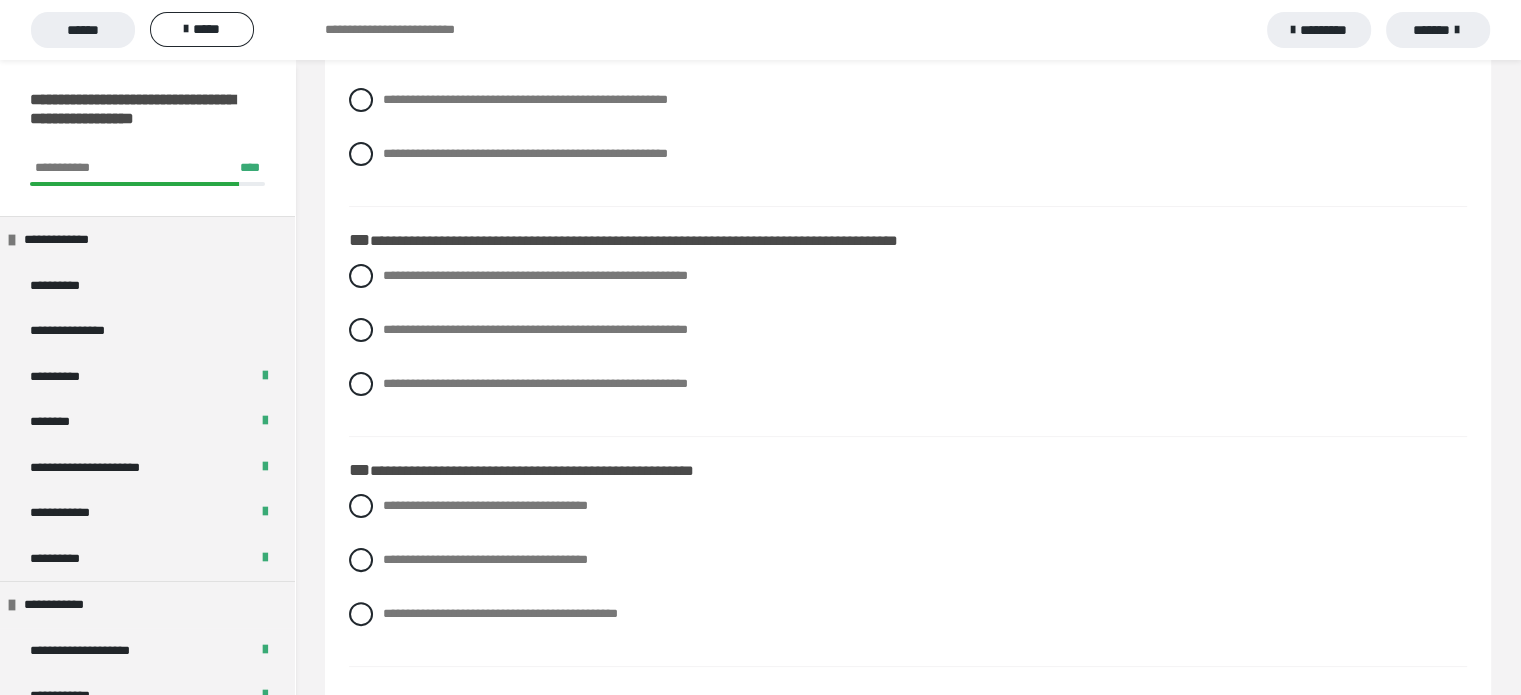scroll, scrollTop: 382, scrollLeft: 0, axis: vertical 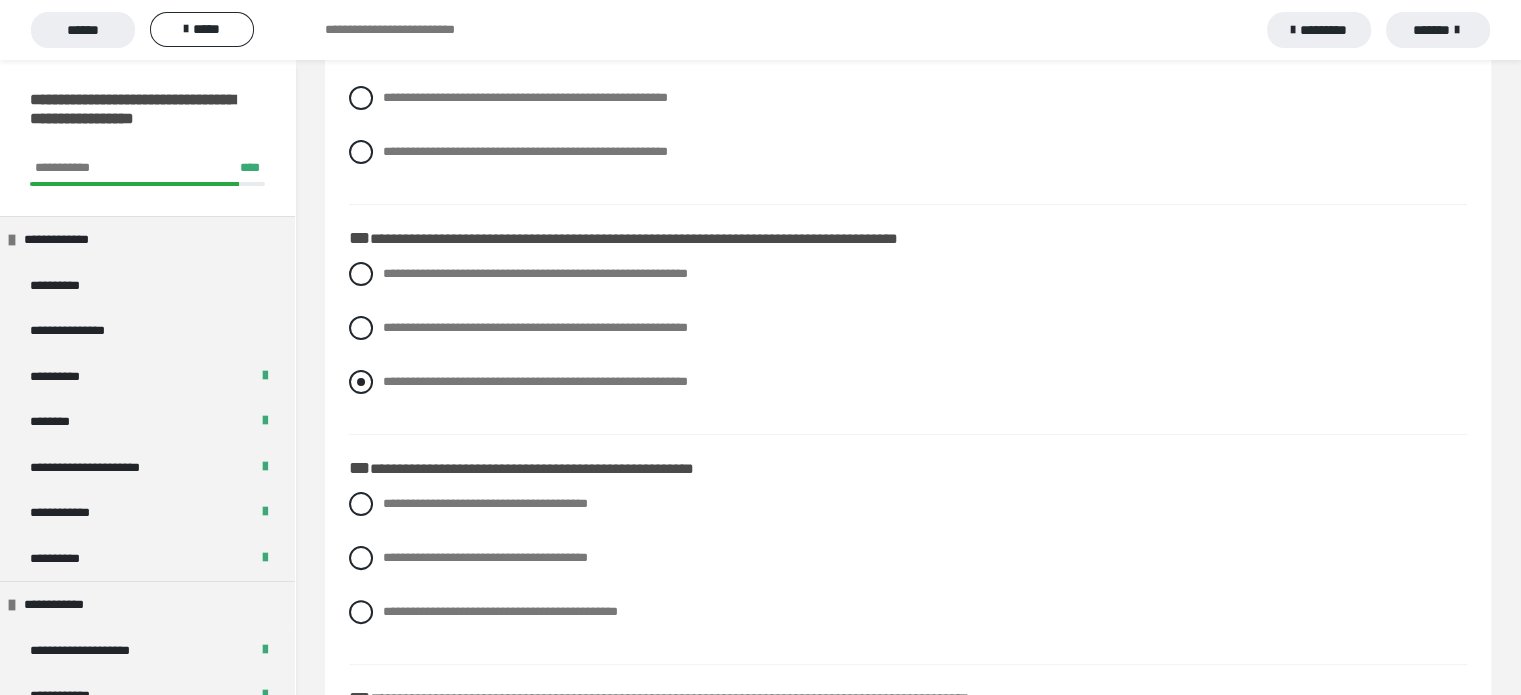 click at bounding box center [361, 382] 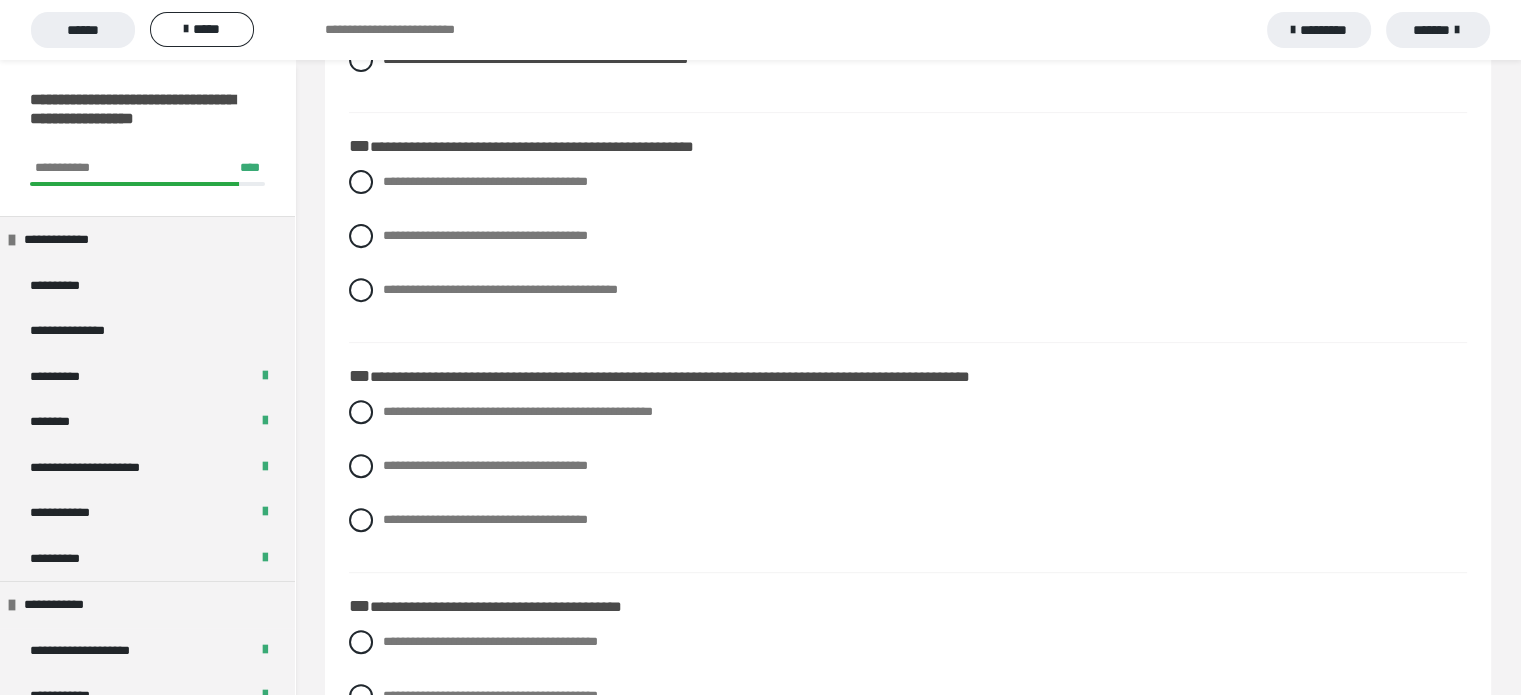scroll, scrollTop: 719, scrollLeft: 0, axis: vertical 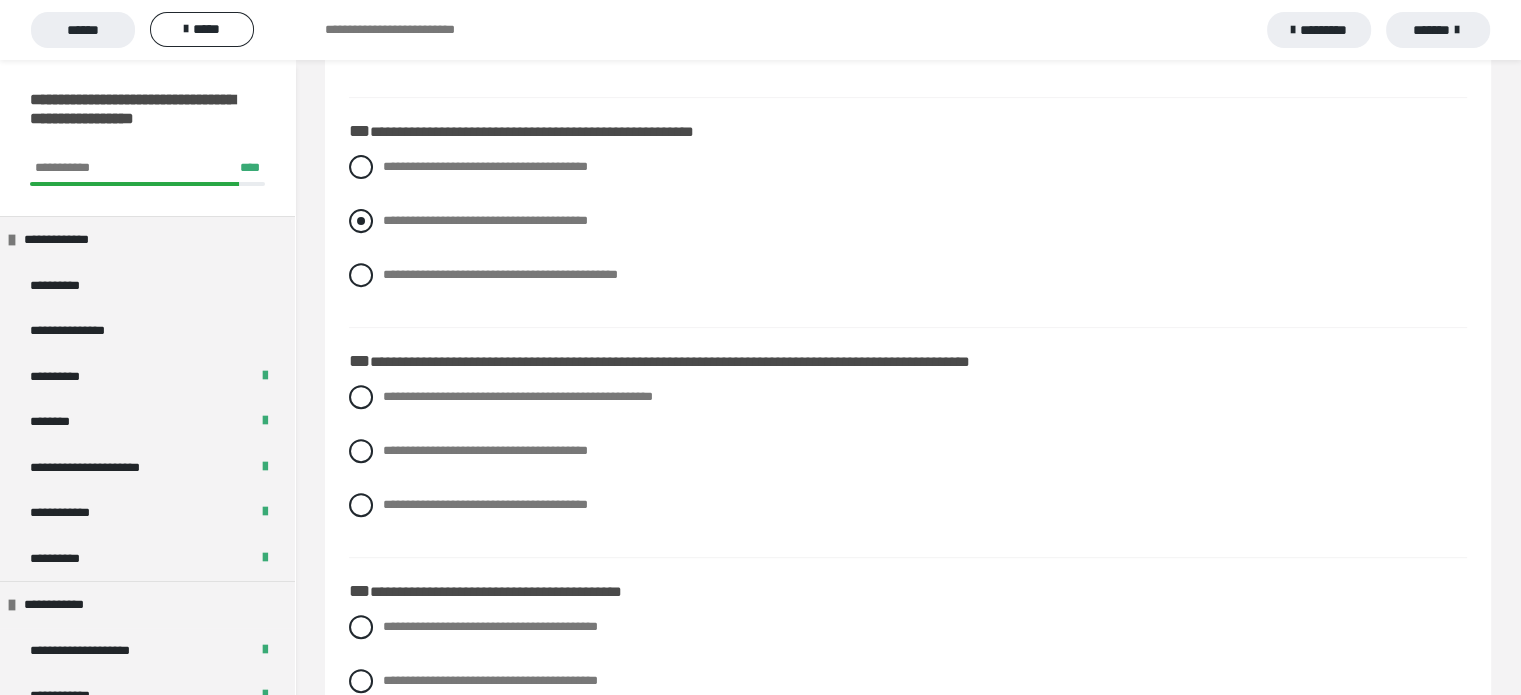click at bounding box center (361, 221) 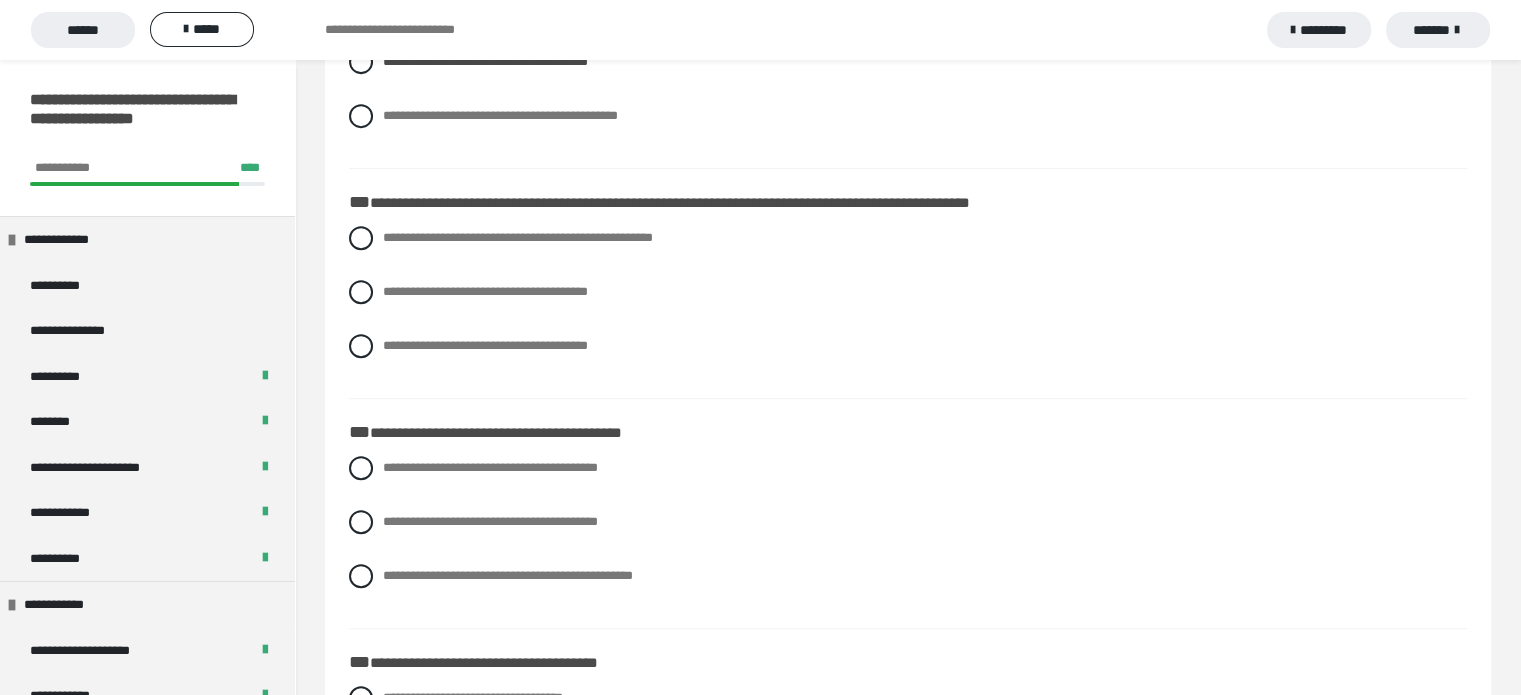 scroll, scrollTop: 879, scrollLeft: 0, axis: vertical 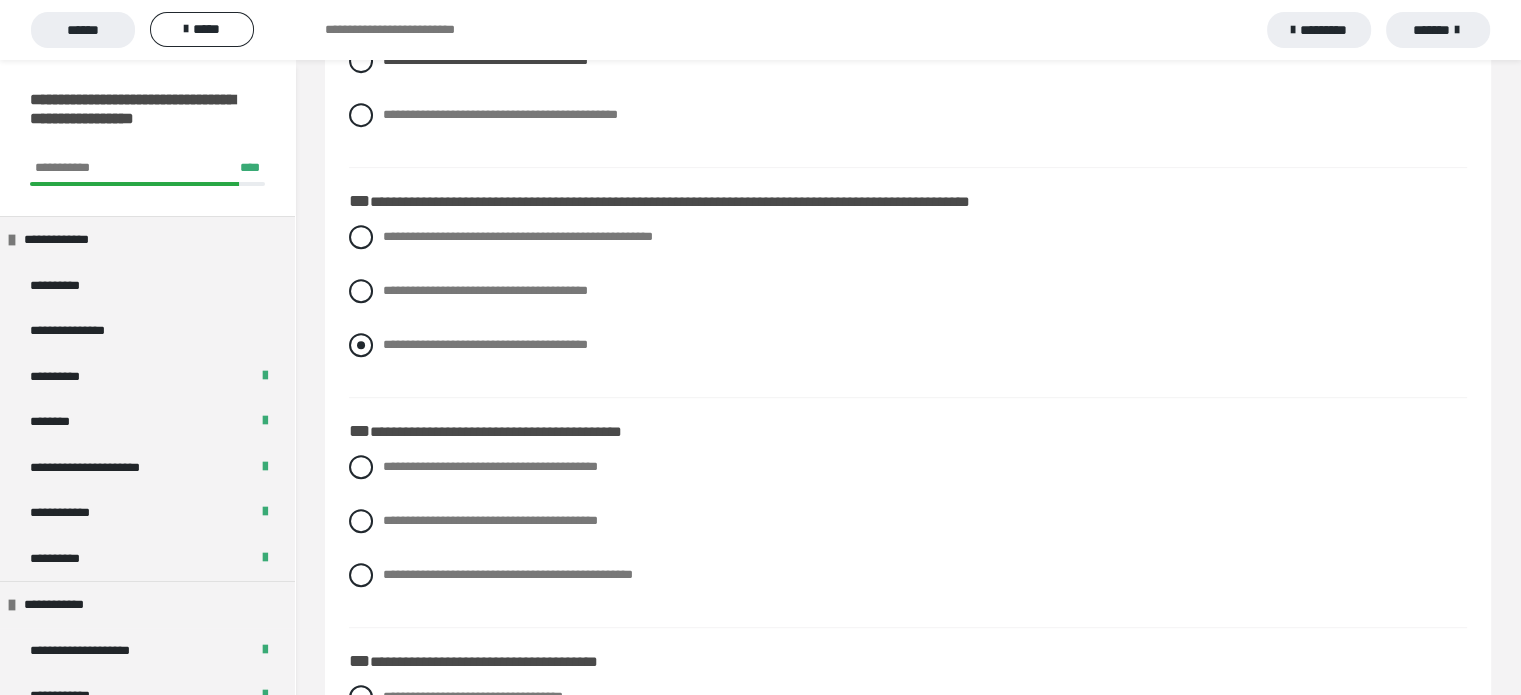 click at bounding box center (361, 345) 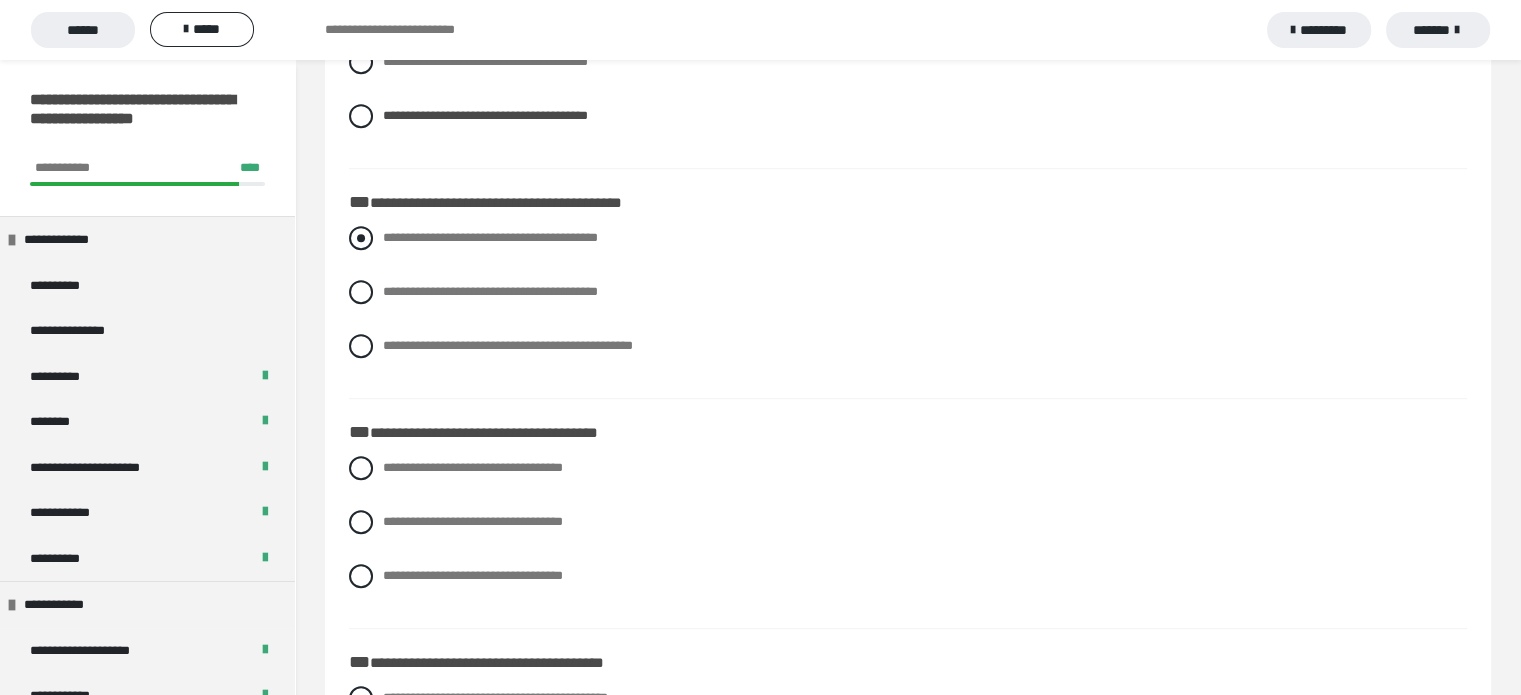 scroll, scrollTop: 1110, scrollLeft: 0, axis: vertical 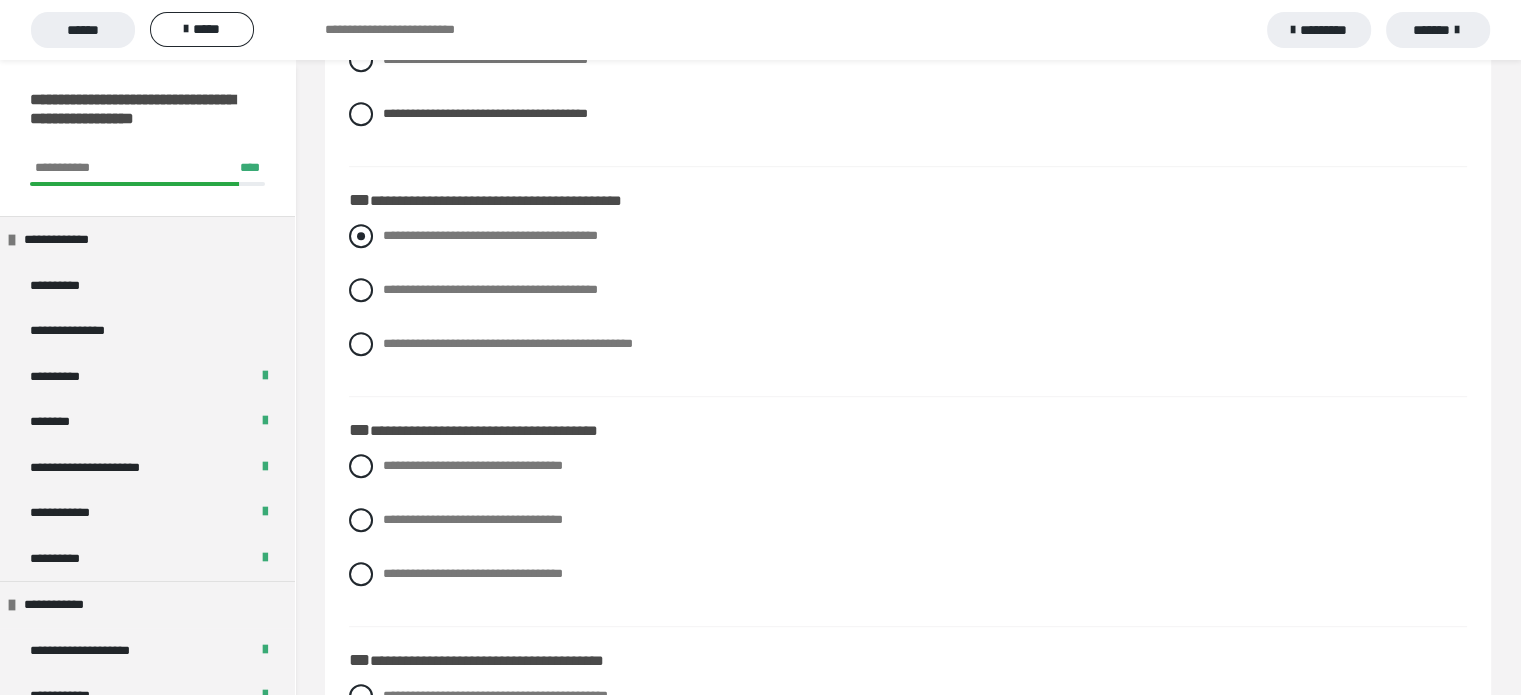 click at bounding box center [361, 236] 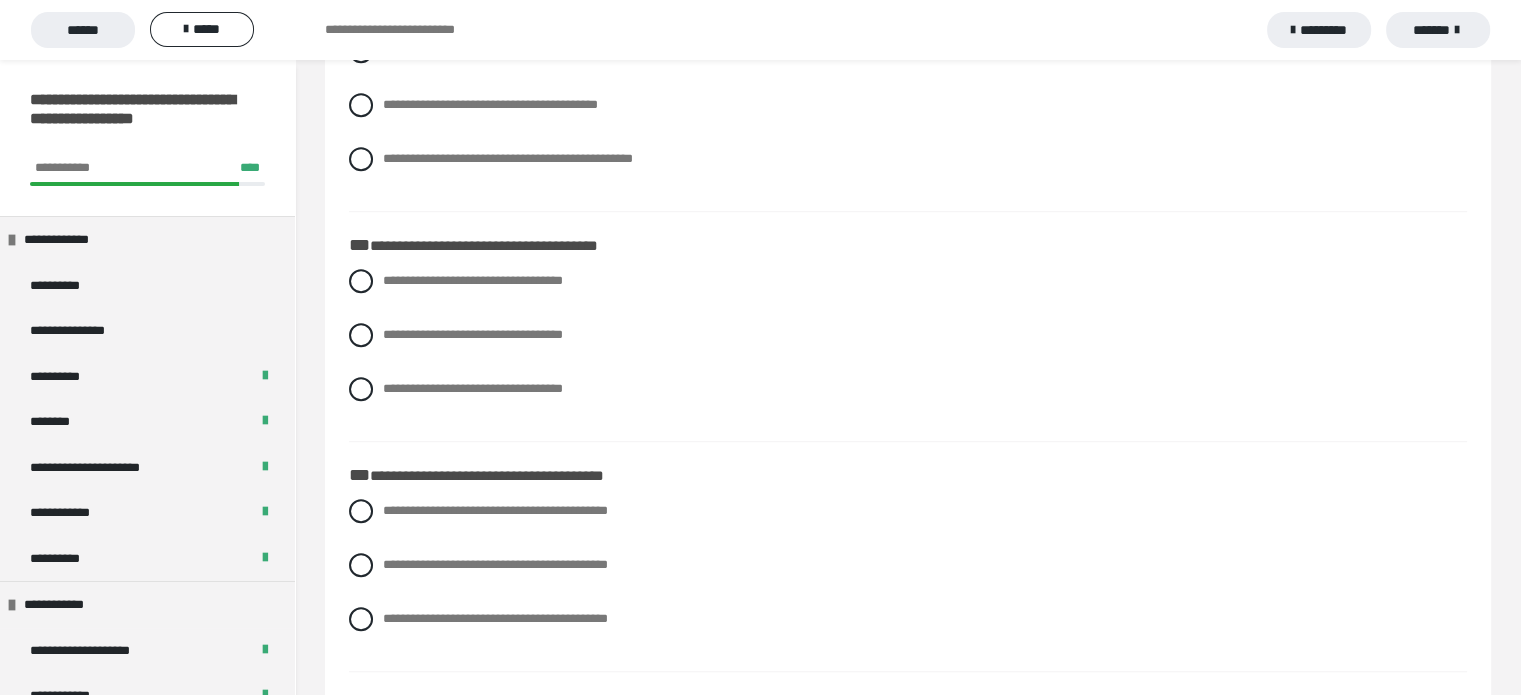 scroll, scrollTop: 1296, scrollLeft: 0, axis: vertical 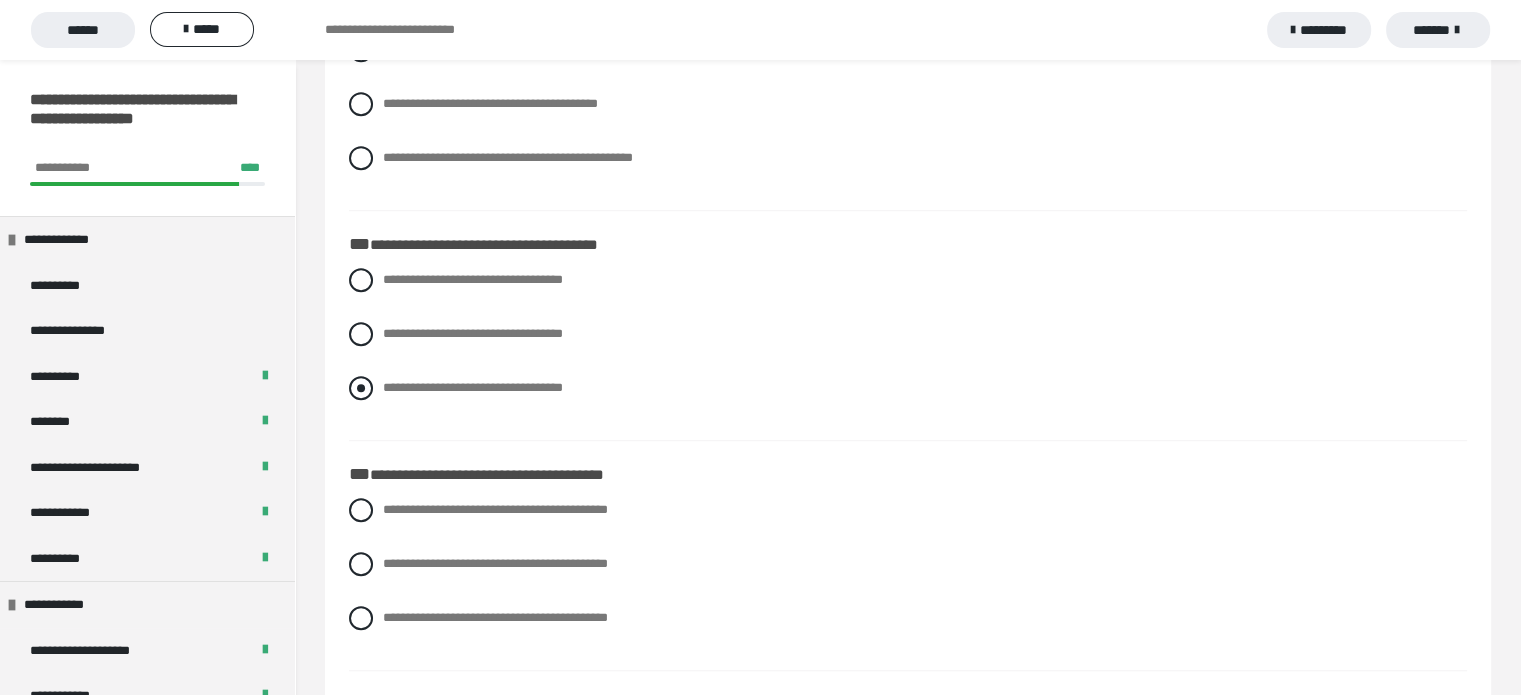click at bounding box center [361, 388] 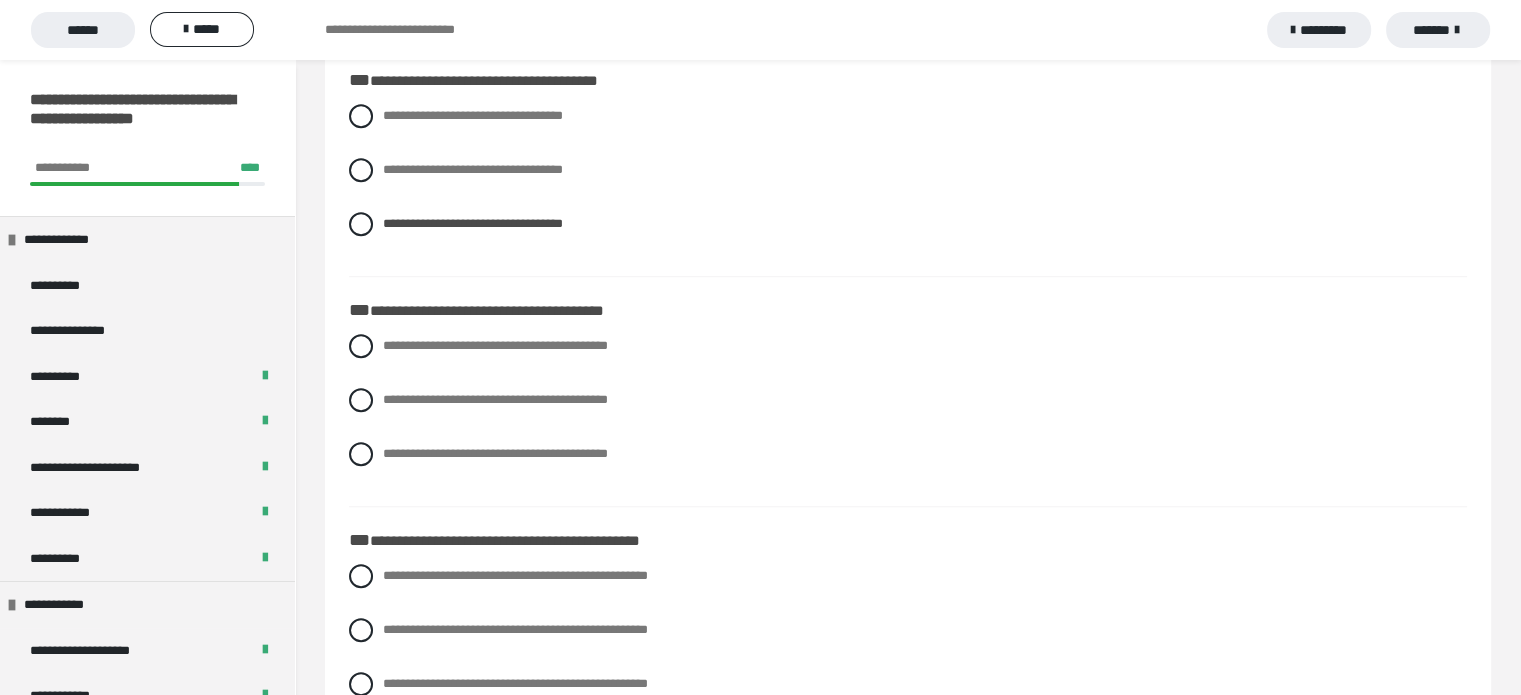 scroll, scrollTop: 1466, scrollLeft: 0, axis: vertical 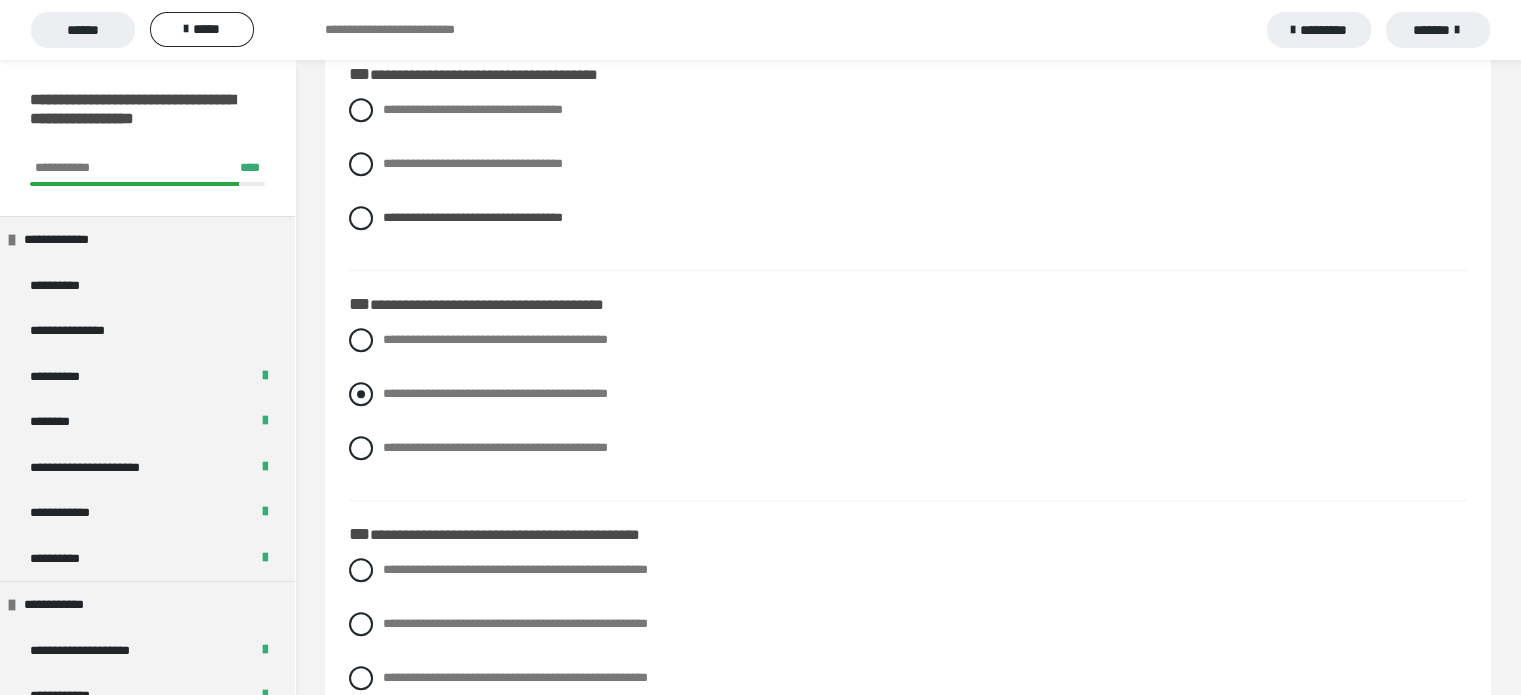 click at bounding box center [361, 394] 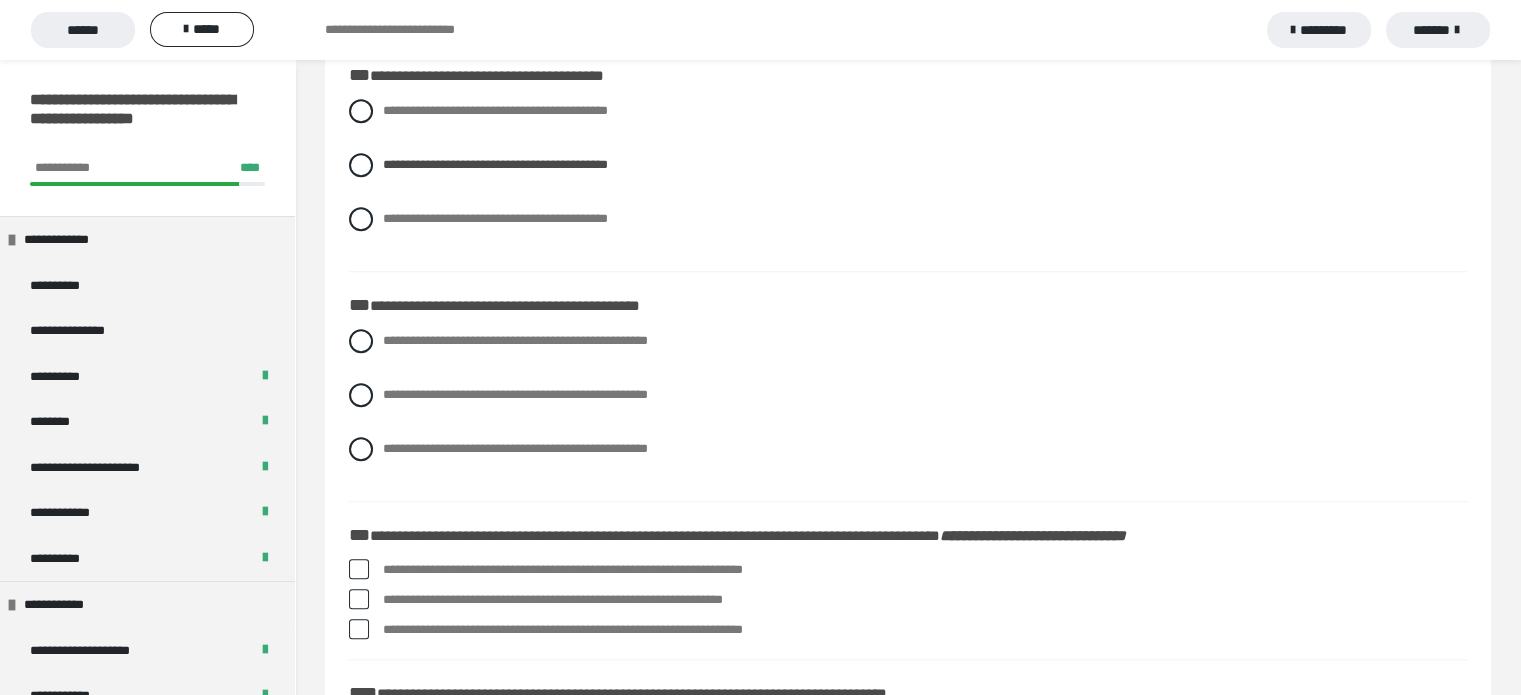 scroll, scrollTop: 1702, scrollLeft: 0, axis: vertical 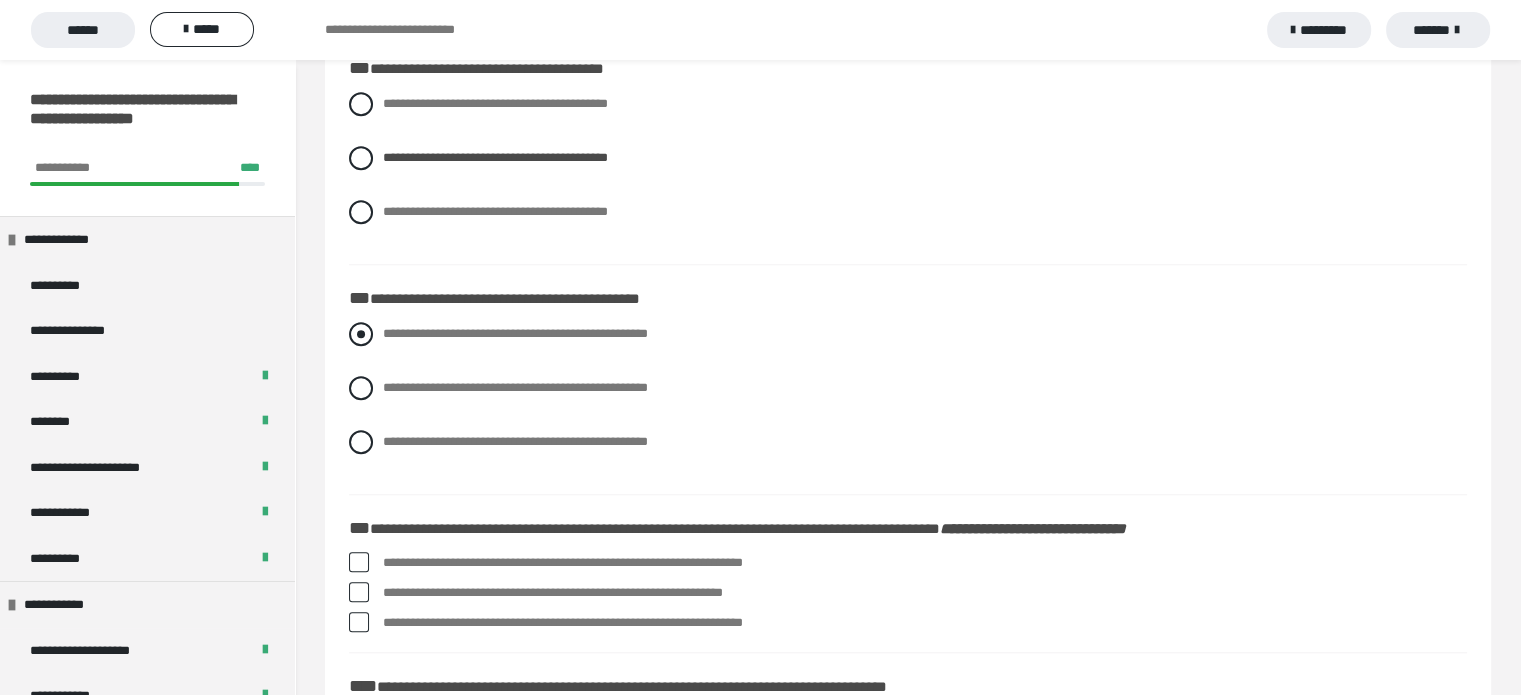 click at bounding box center [361, 334] 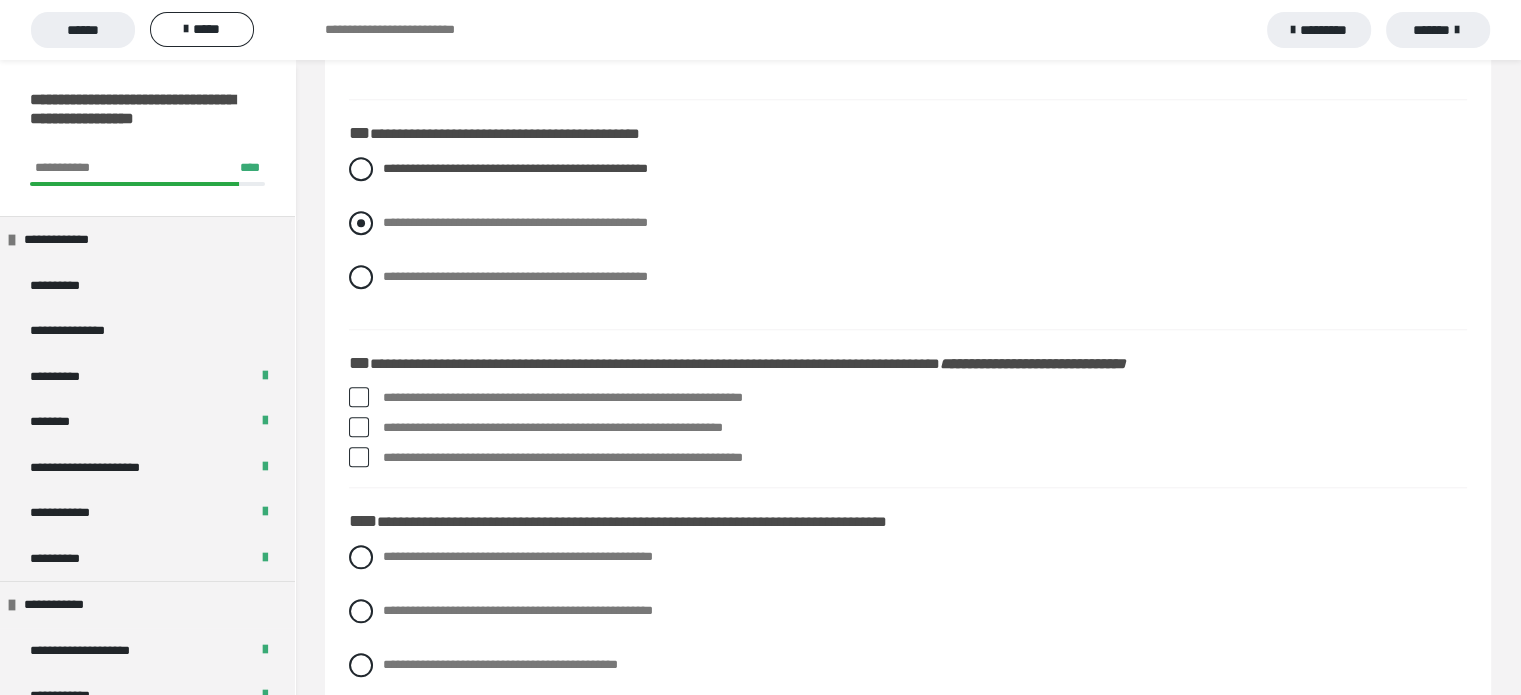 scroll, scrollTop: 1868, scrollLeft: 0, axis: vertical 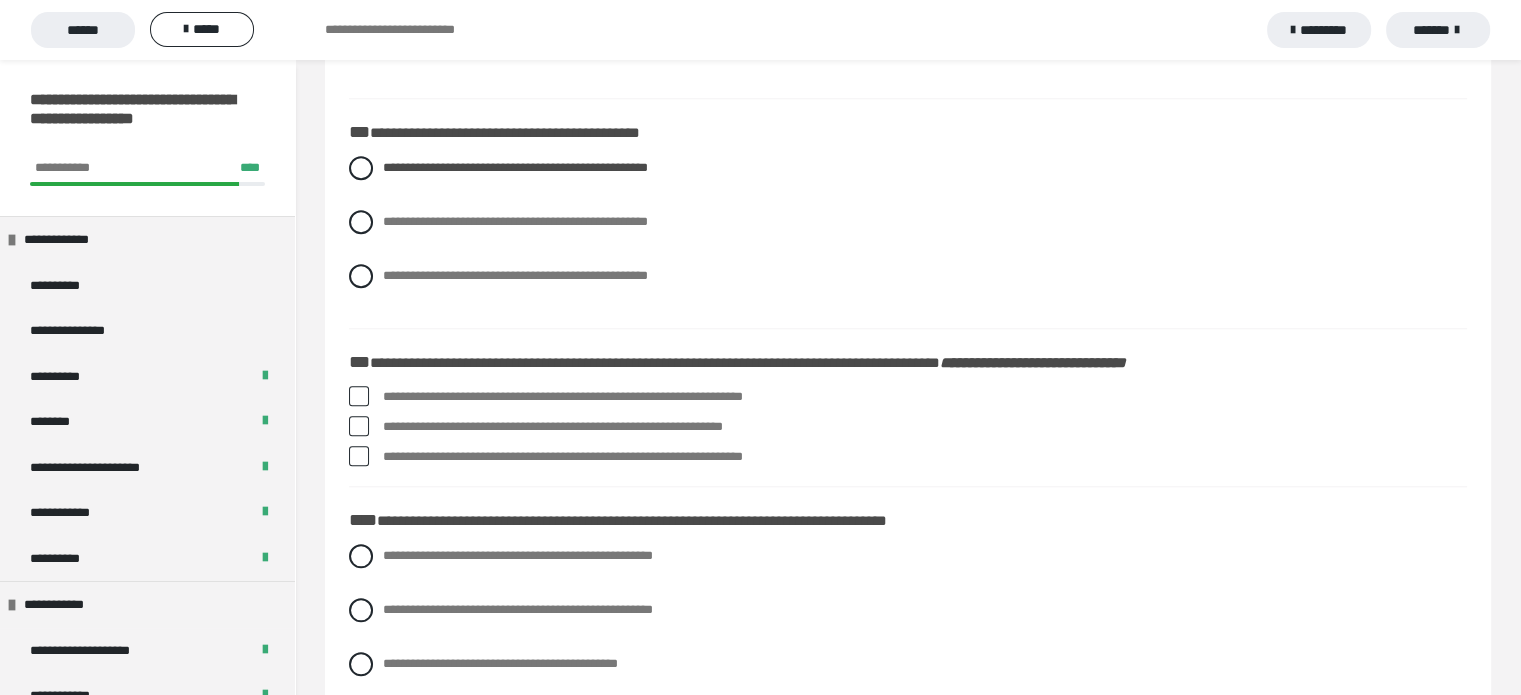 click at bounding box center [359, 426] 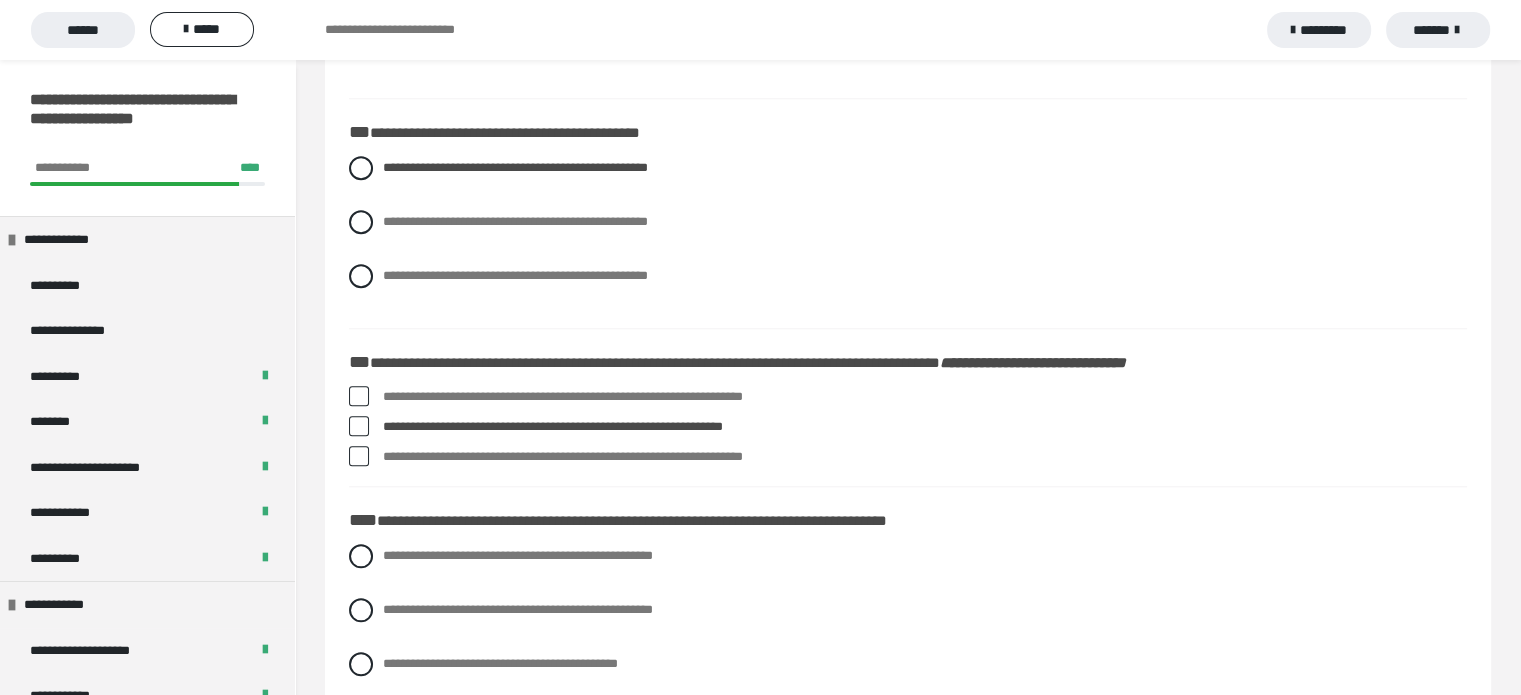 click at bounding box center [359, 456] 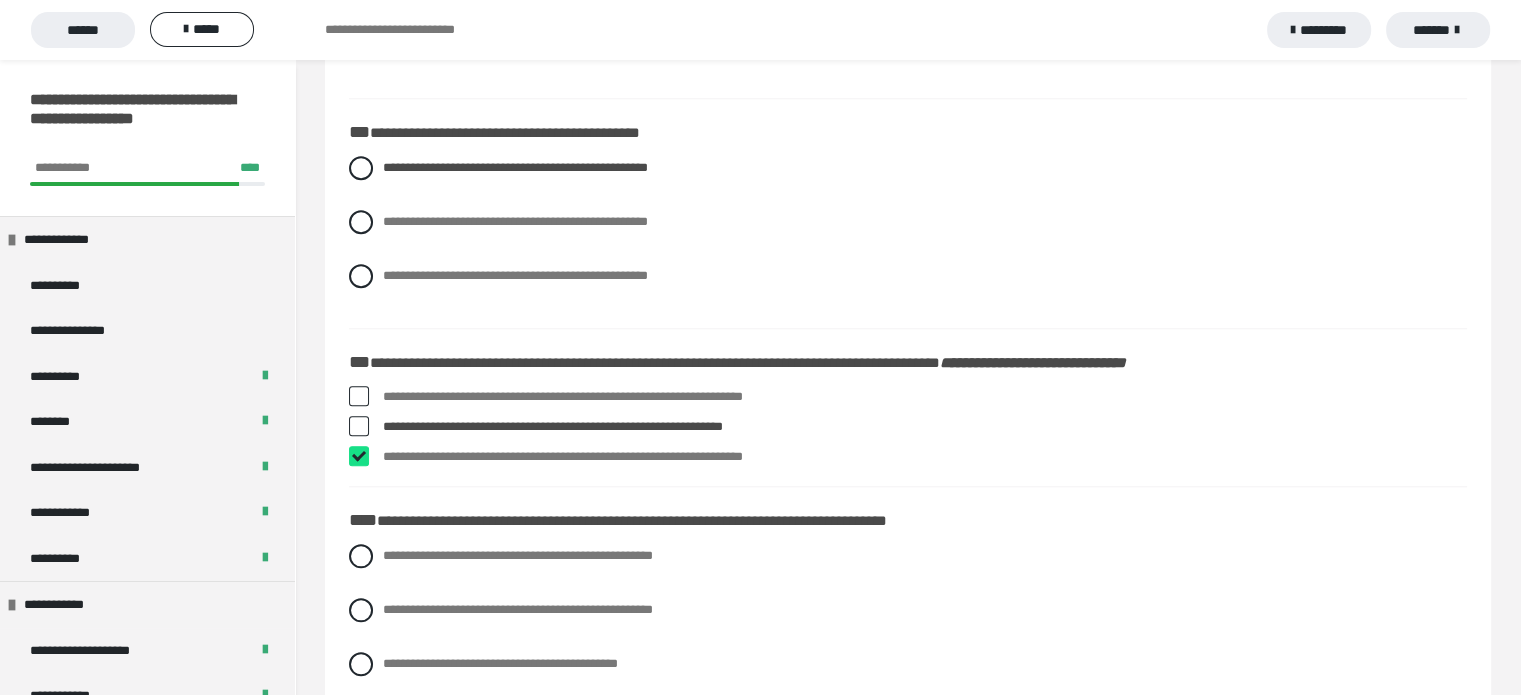 checkbox on "****" 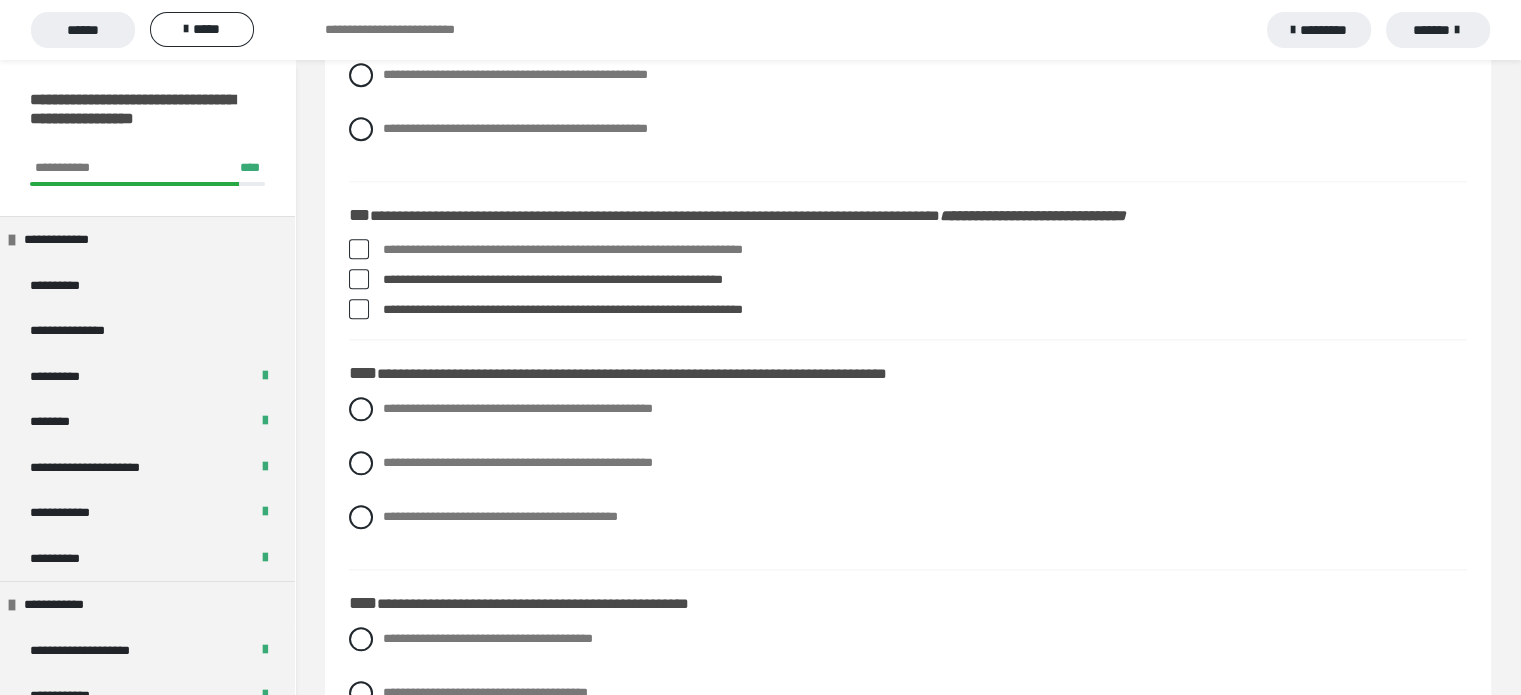 scroll, scrollTop: 2020, scrollLeft: 0, axis: vertical 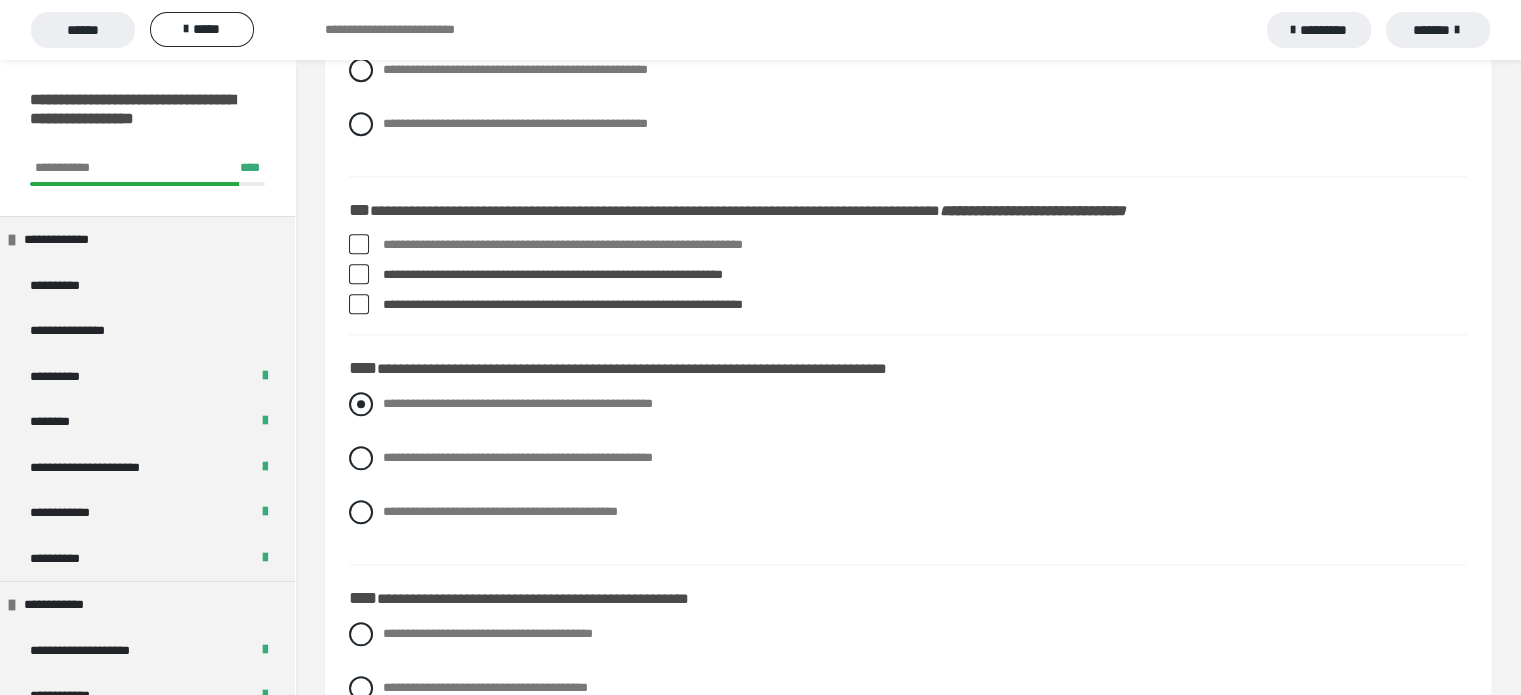 click at bounding box center [361, 404] 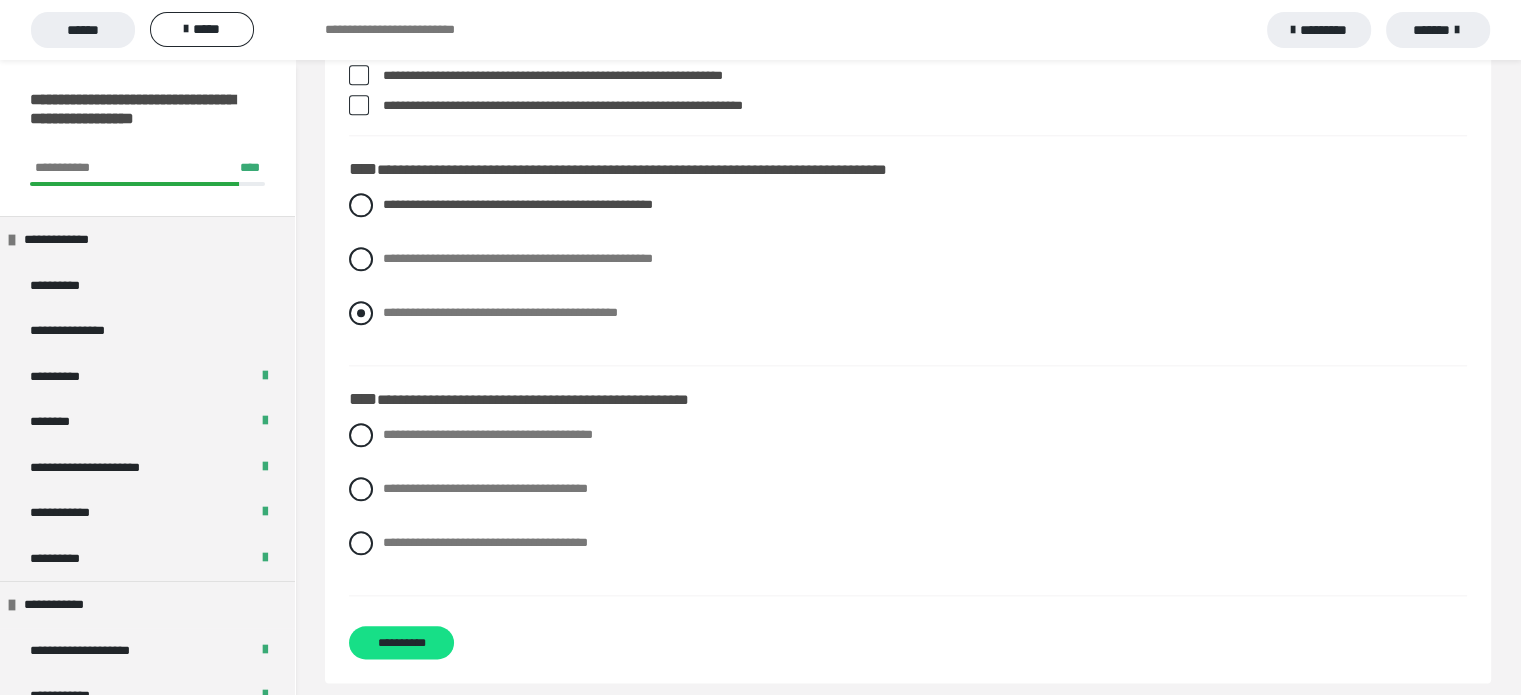 scroll, scrollTop: 2231, scrollLeft: 0, axis: vertical 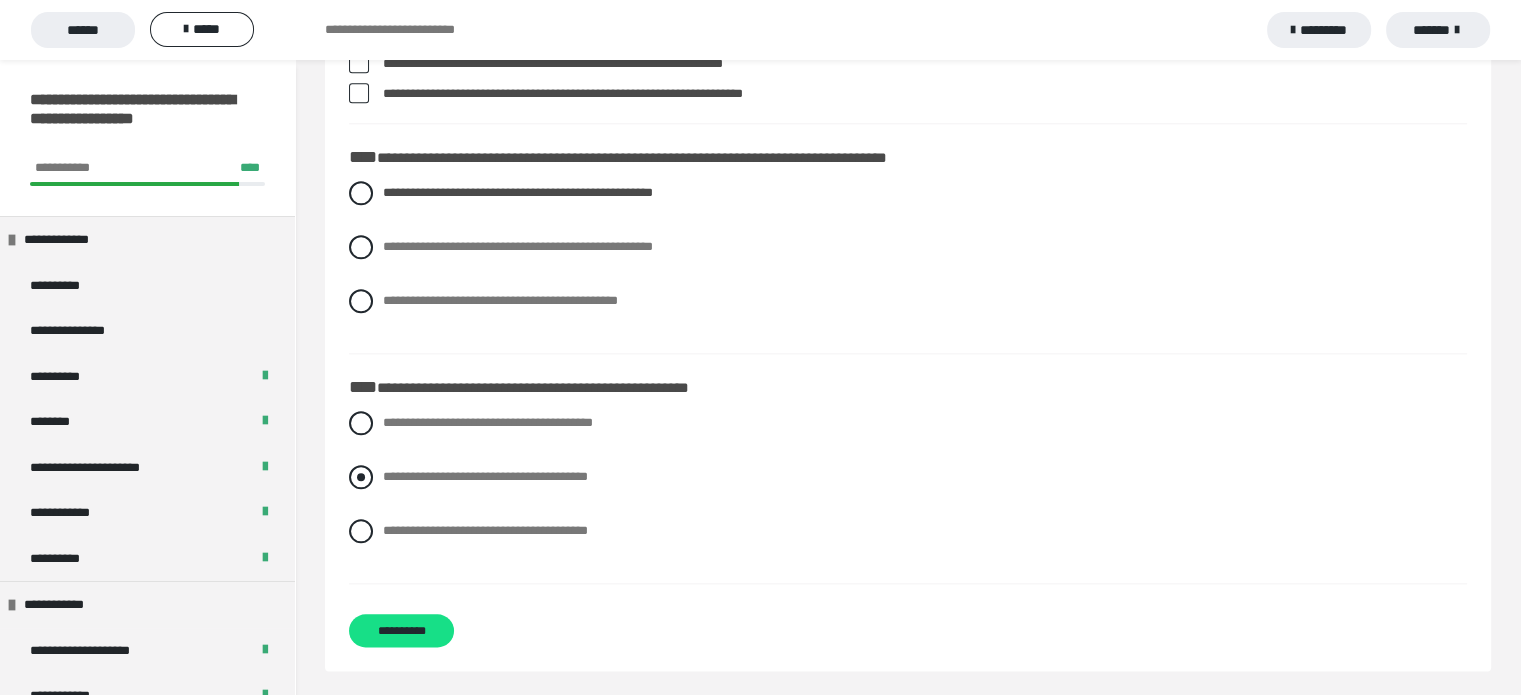 click at bounding box center (361, 477) 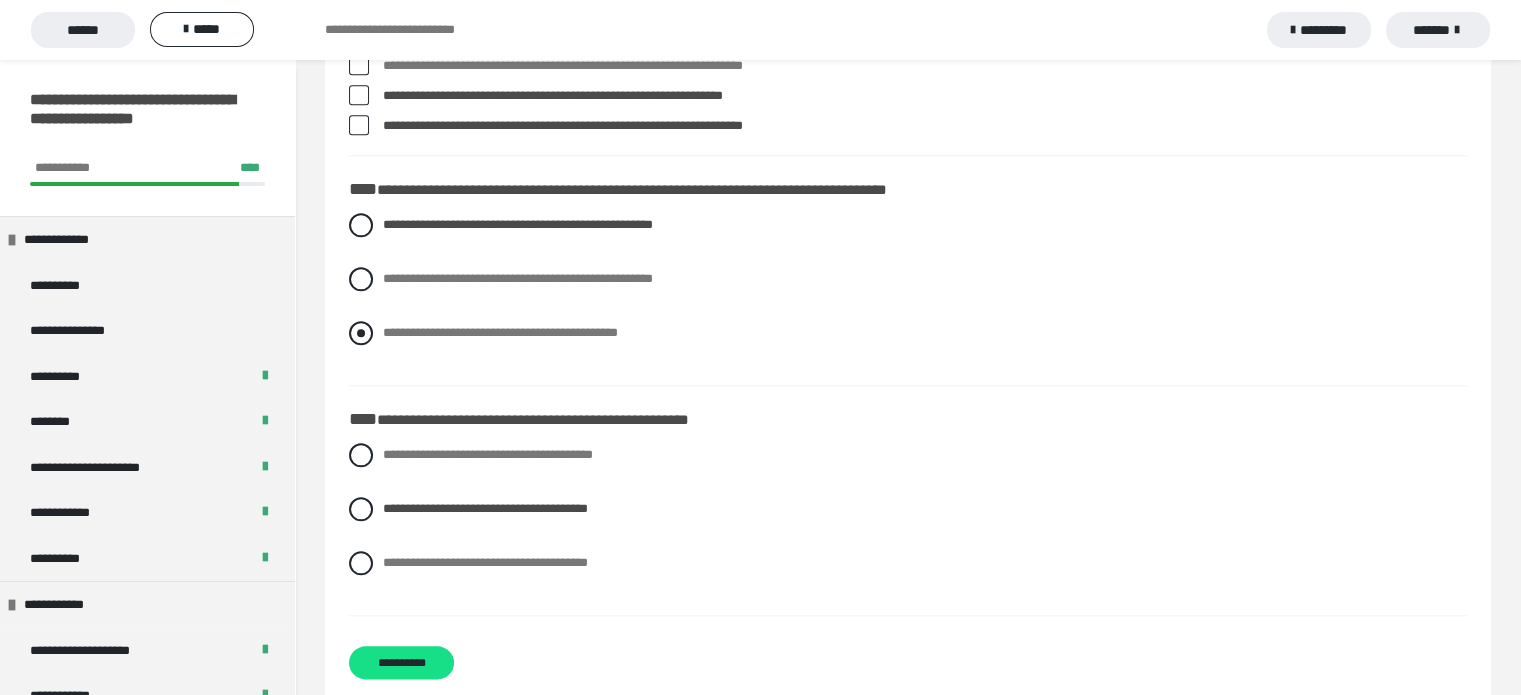 scroll, scrollTop: 2220, scrollLeft: 0, axis: vertical 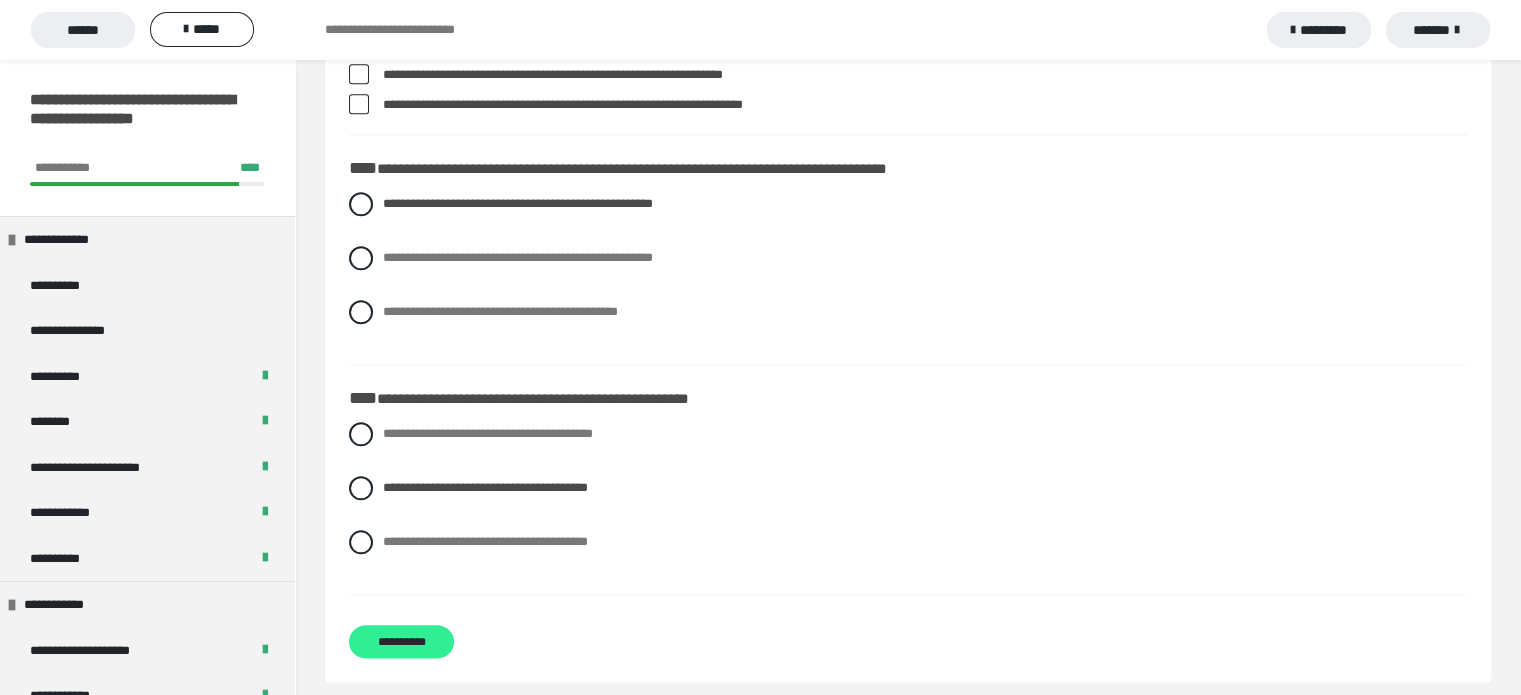 click on "**********" at bounding box center [401, 641] 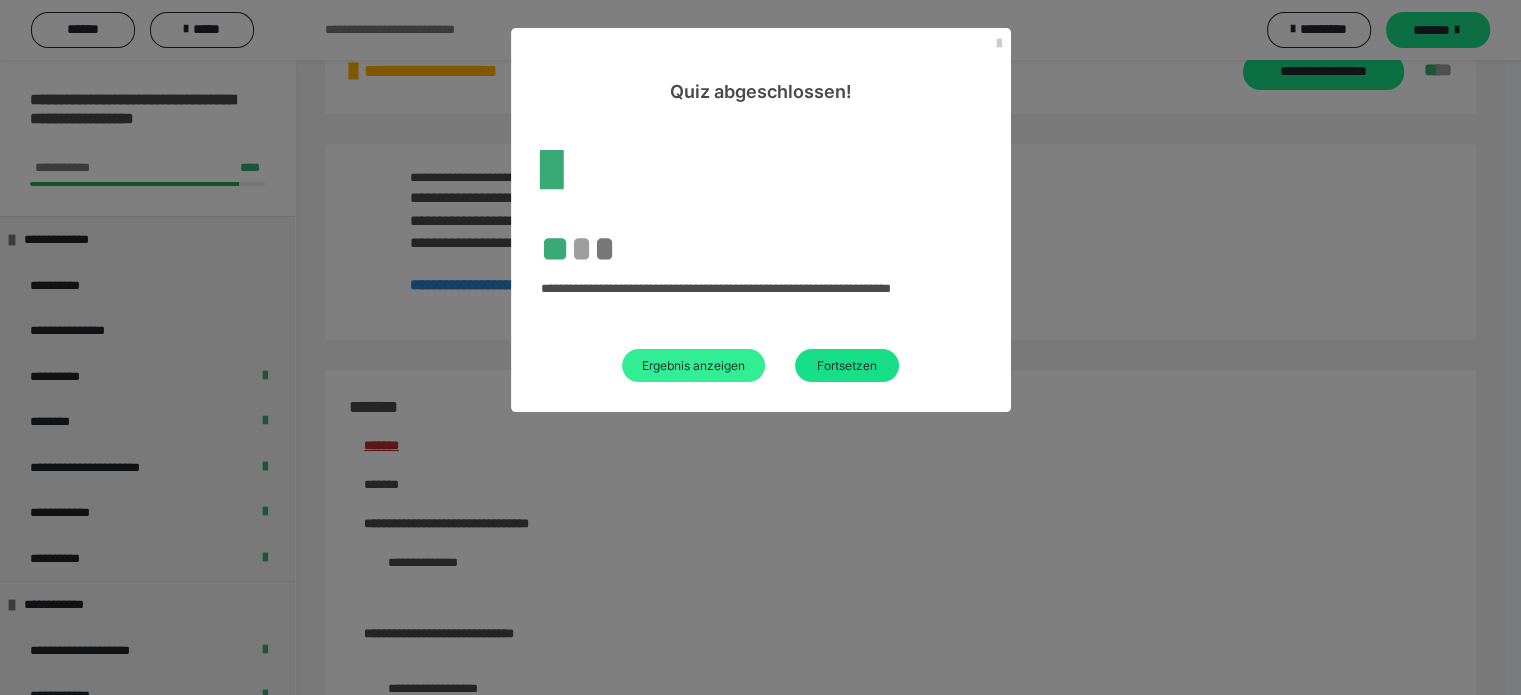scroll, scrollTop: 2220, scrollLeft: 0, axis: vertical 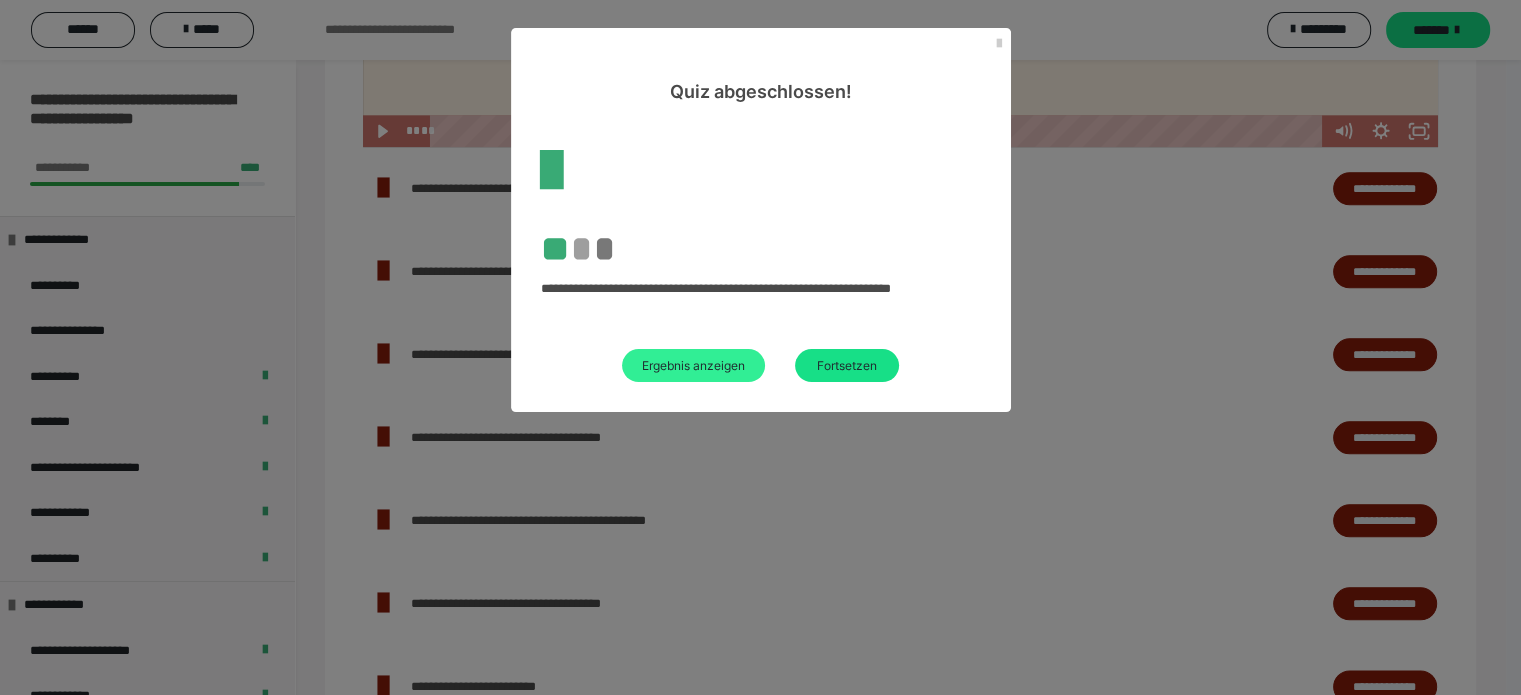 click on "Ergebnis anzeigen" at bounding box center [693, 365] 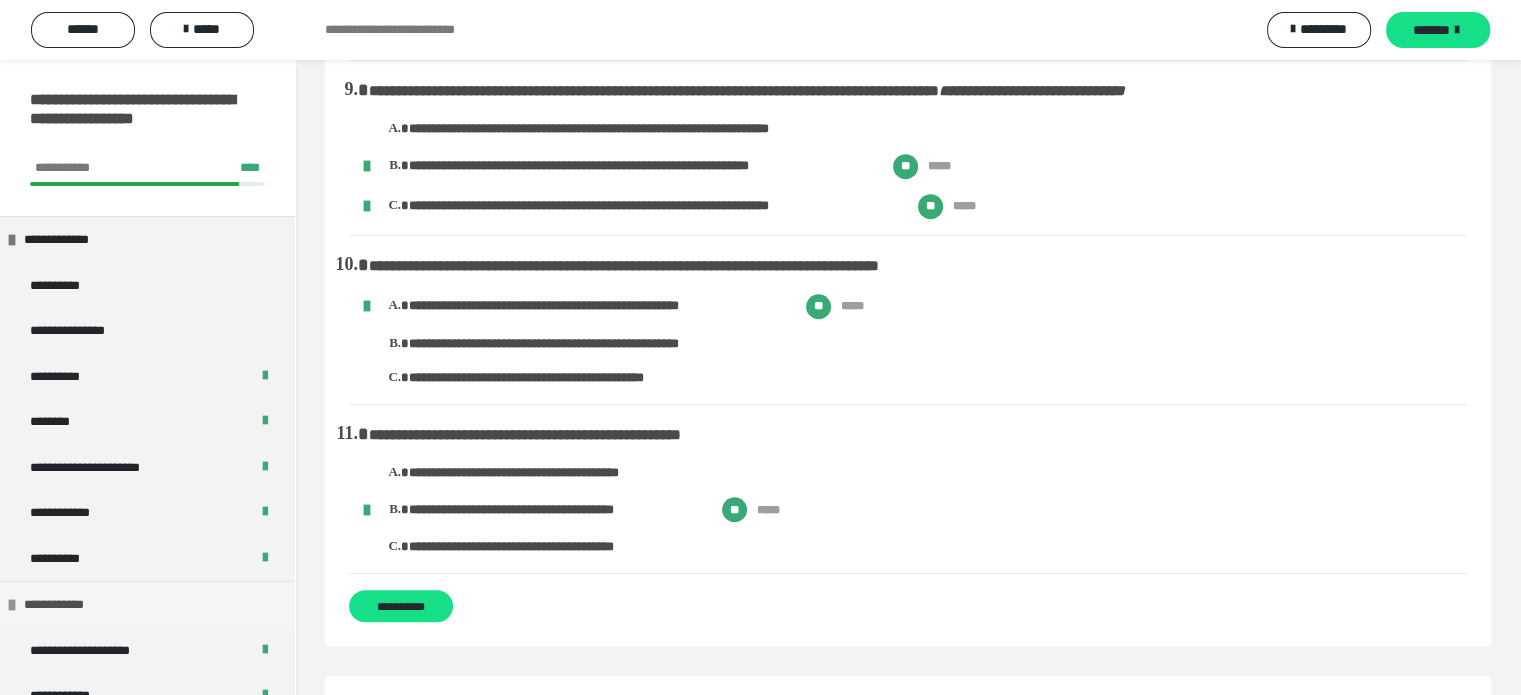 scroll, scrollTop: 1428, scrollLeft: 0, axis: vertical 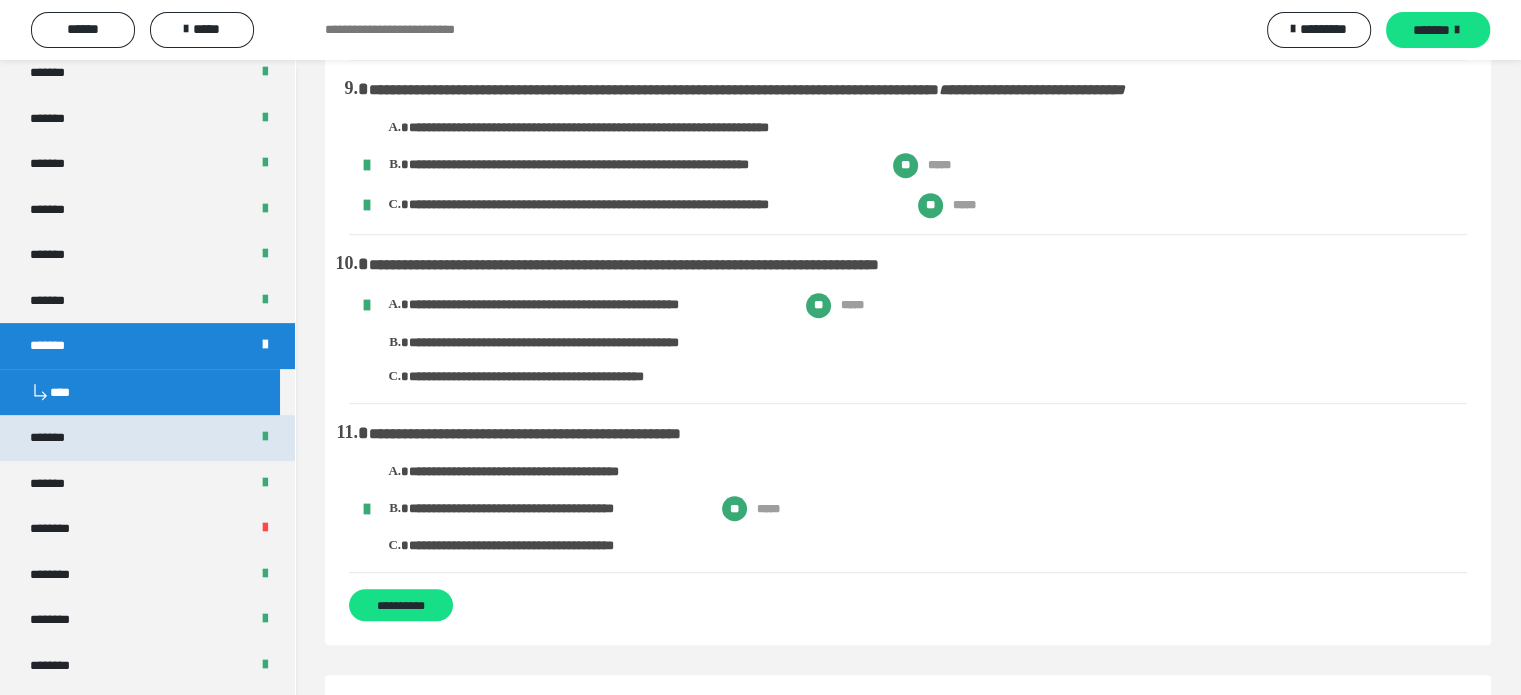 click on "*******" at bounding box center [147, 438] 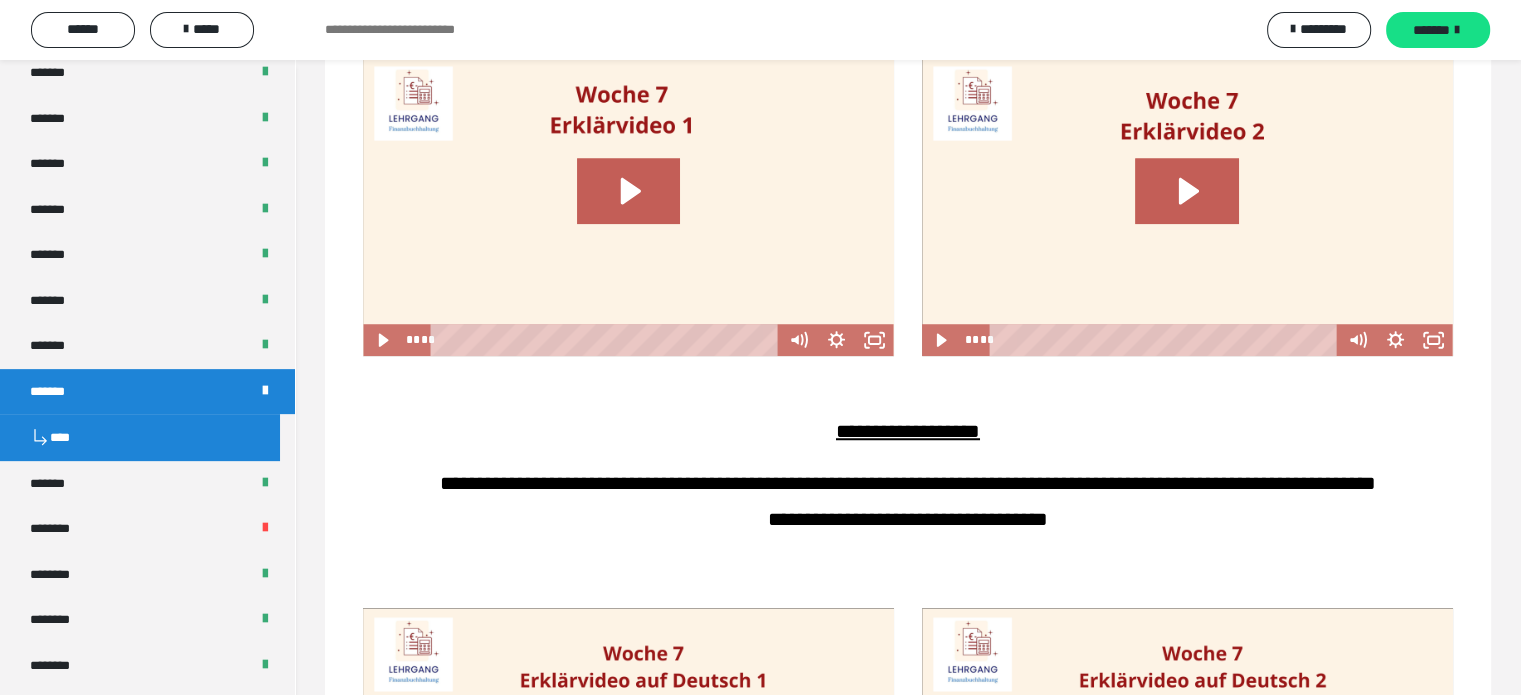 scroll, scrollTop: 0, scrollLeft: 0, axis: both 